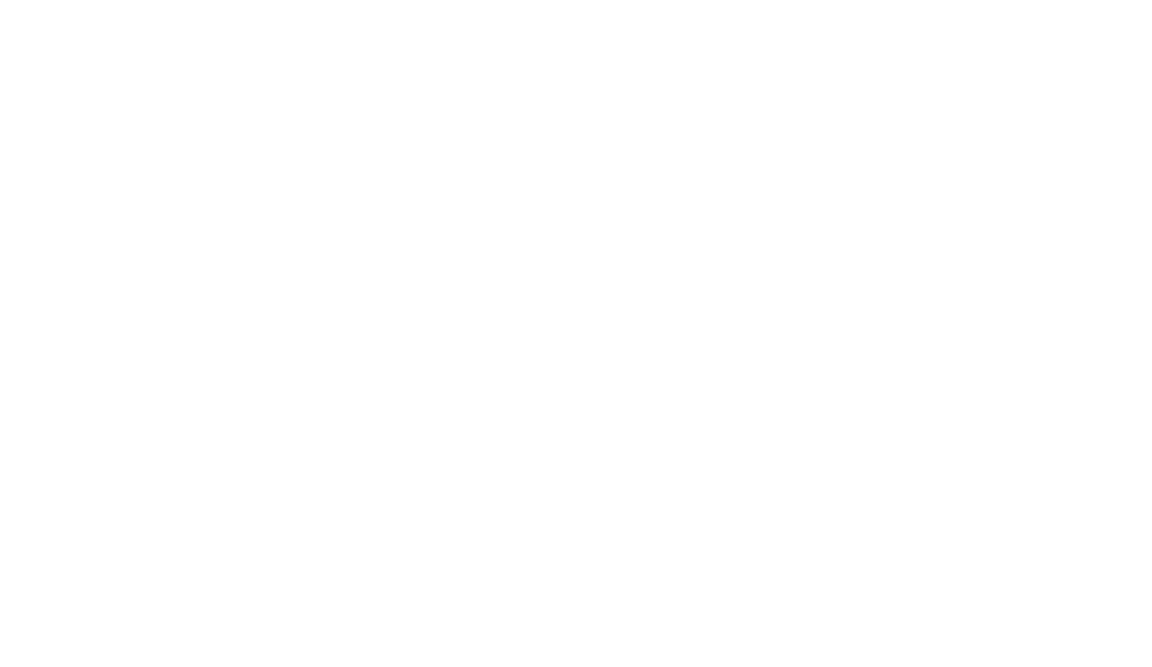 scroll, scrollTop: 0, scrollLeft: 0, axis: both 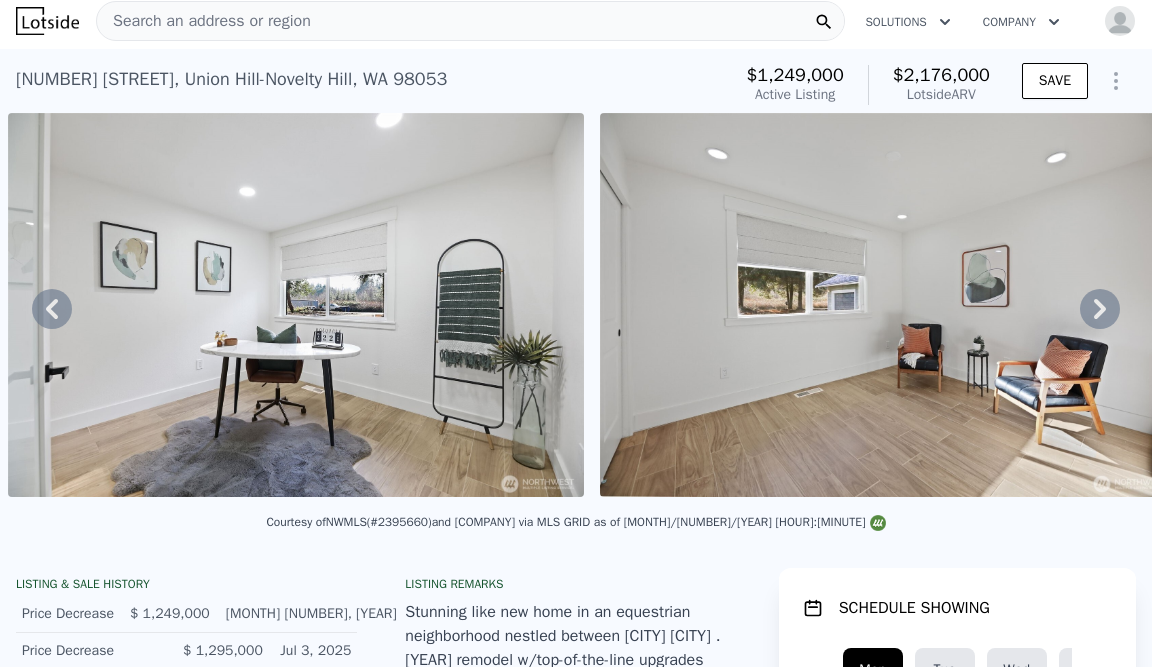 click on "24626 NE 102nd St ,   Union Hill-Novelty Hill ,   WA   98053" at bounding box center (231, 79) 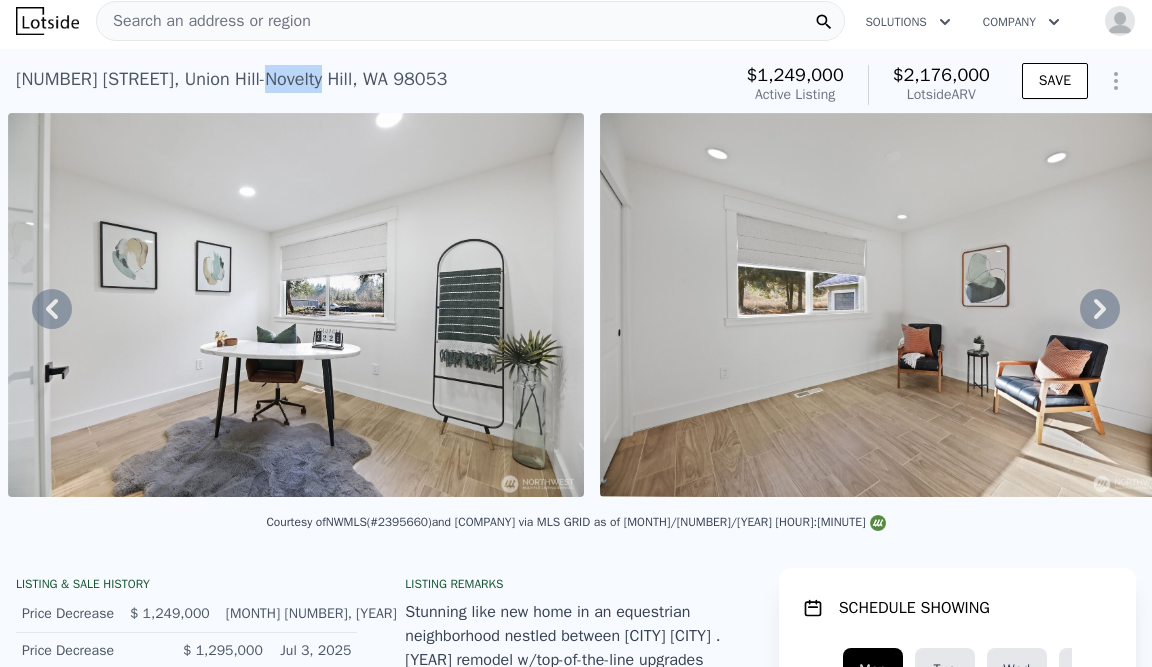 click on "24626 NE 102nd St ,   Union Hill-Novelty Hill ,   WA   98053" at bounding box center [231, 79] 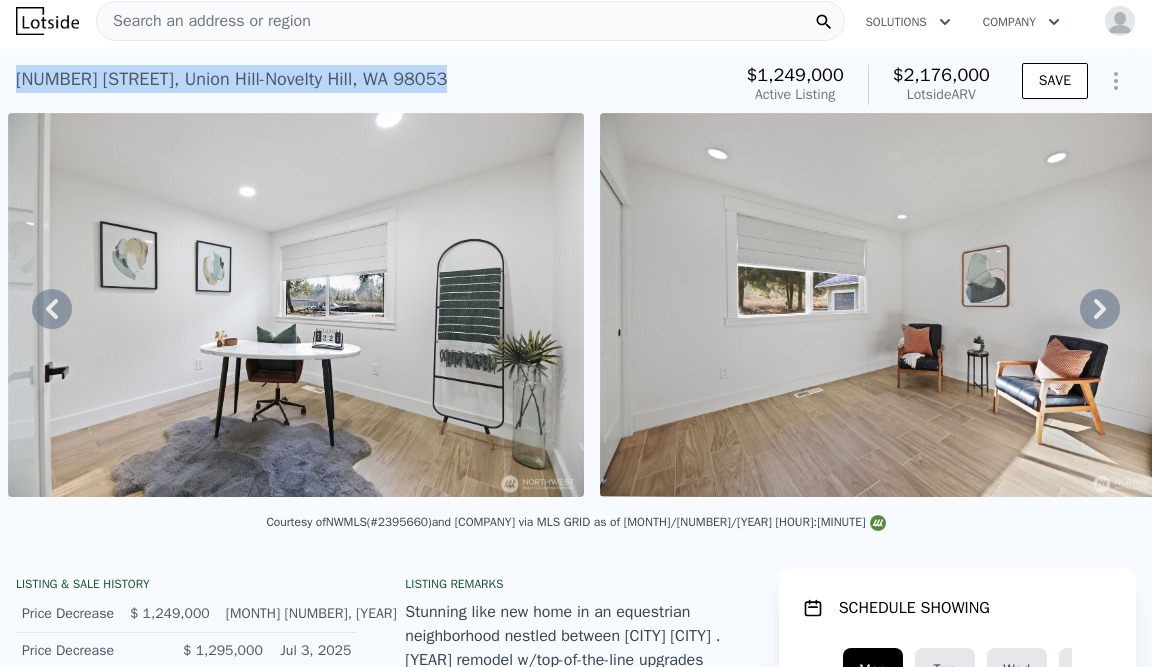 click on "24626 NE 102nd St ,   Union Hill-Novelty Hill ,   WA   98053" at bounding box center (231, 79) 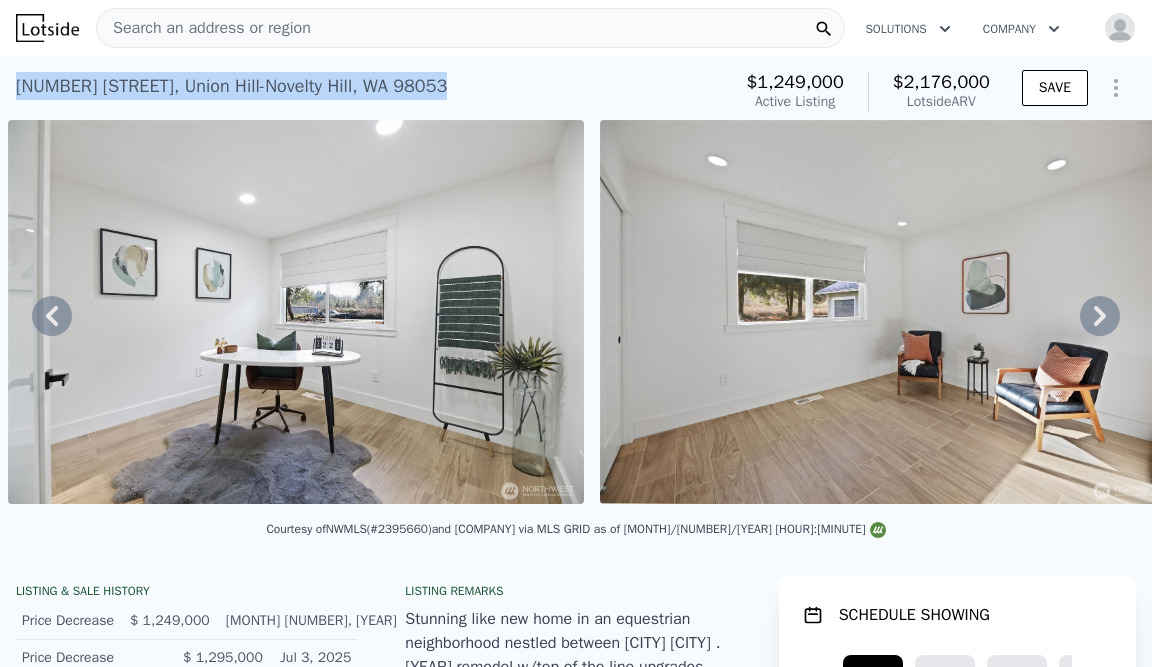 scroll, scrollTop: 0, scrollLeft: 0, axis: both 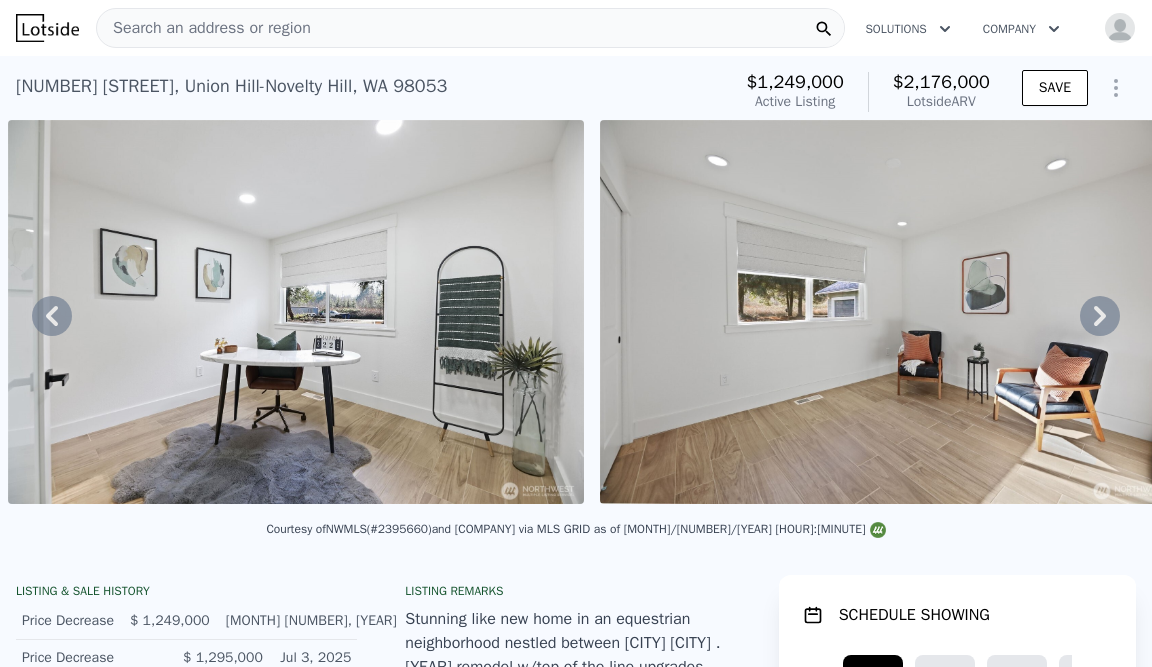 click on "Search an address or region" at bounding box center [470, 28] 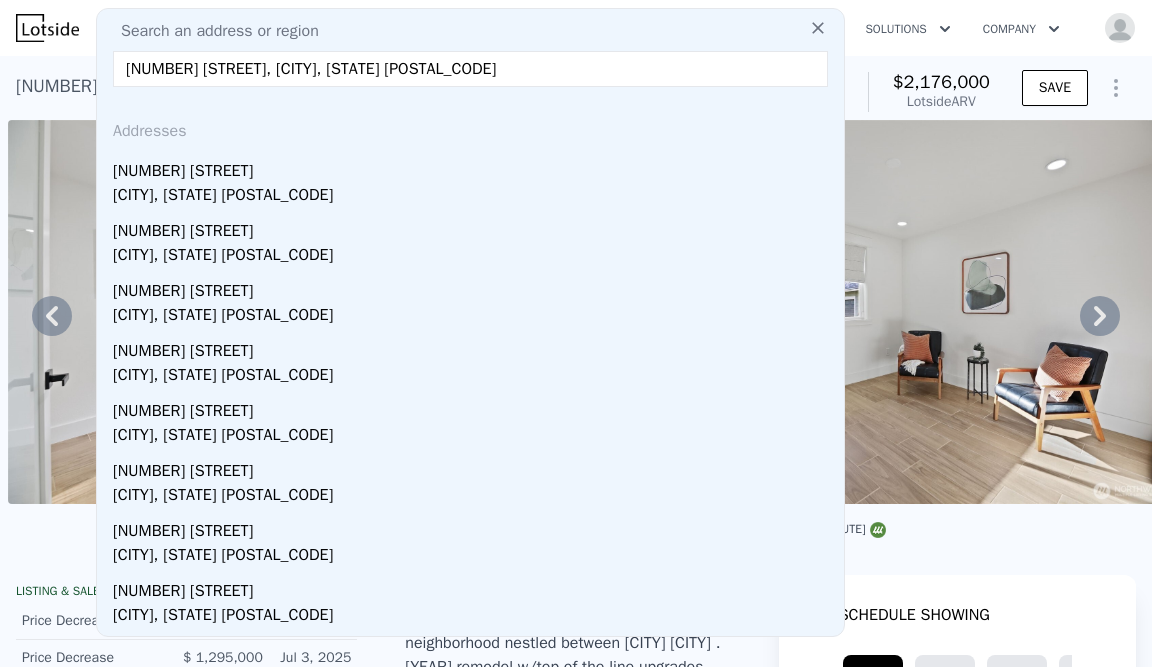 type on "16014 SE 8th Street, Bellevue, WA 98008" 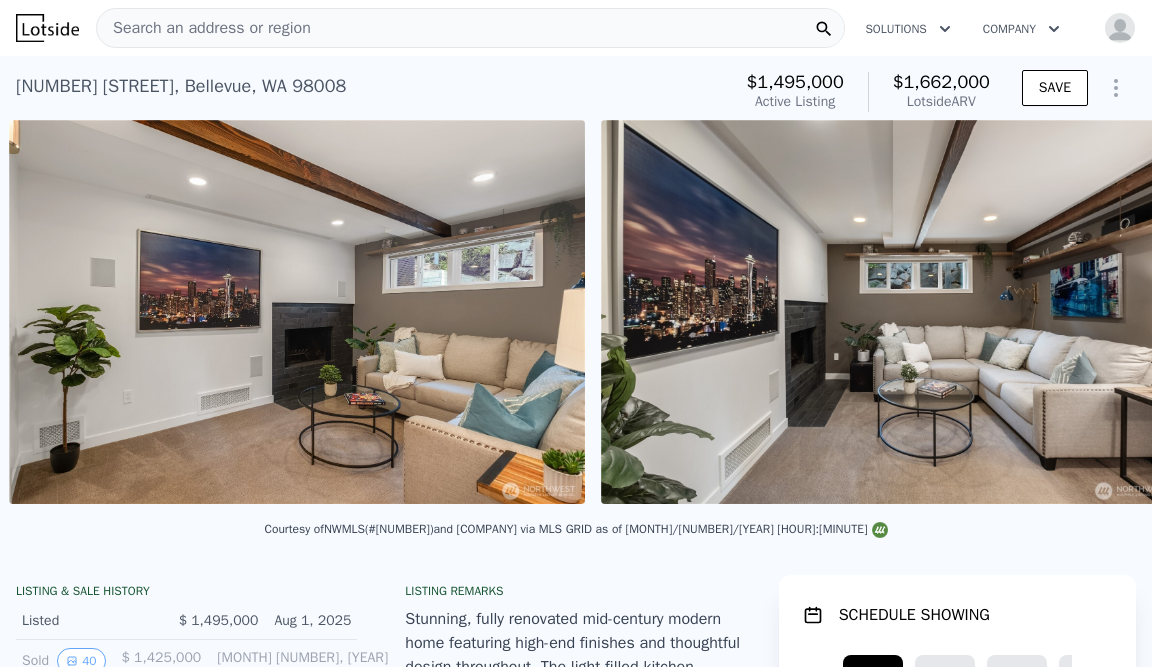 scroll, scrollTop: 0, scrollLeft: 8048, axis: horizontal 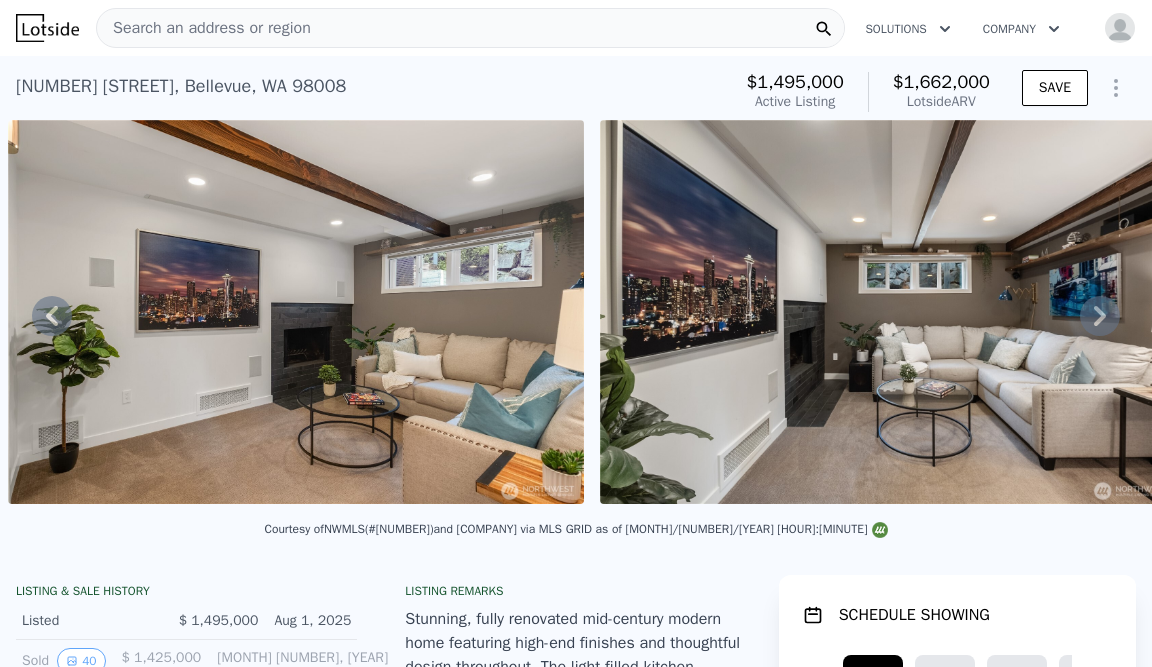 click at bounding box center (888, 312) 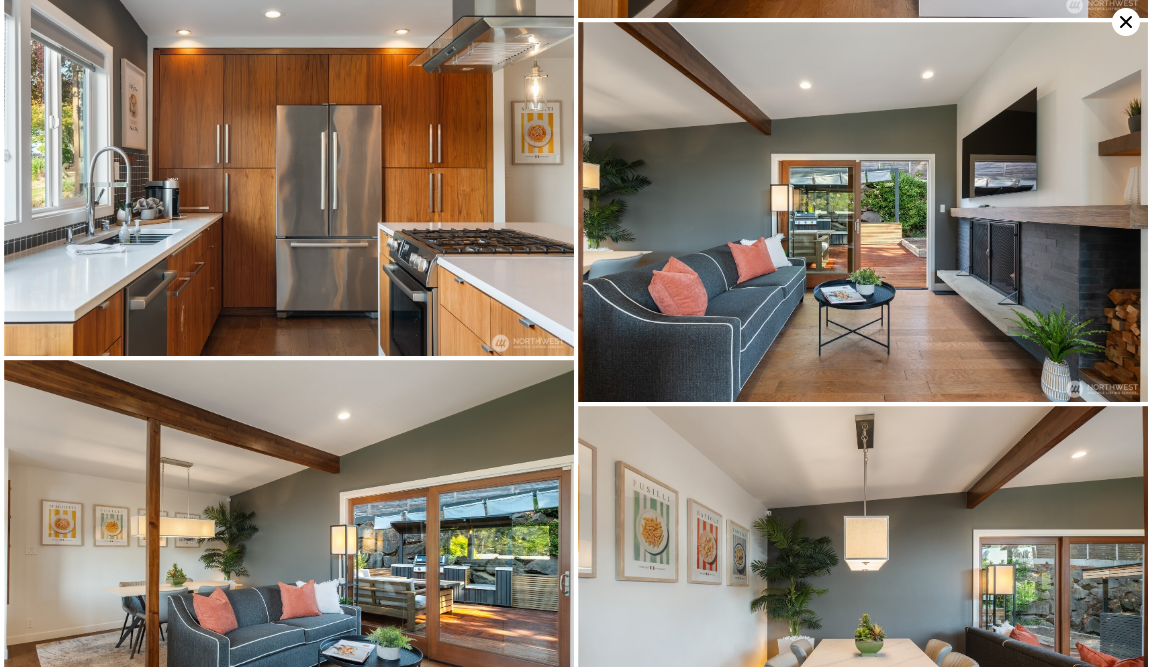 scroll, scrollTop: 1560, scrollLeft: 0, axis: vertical 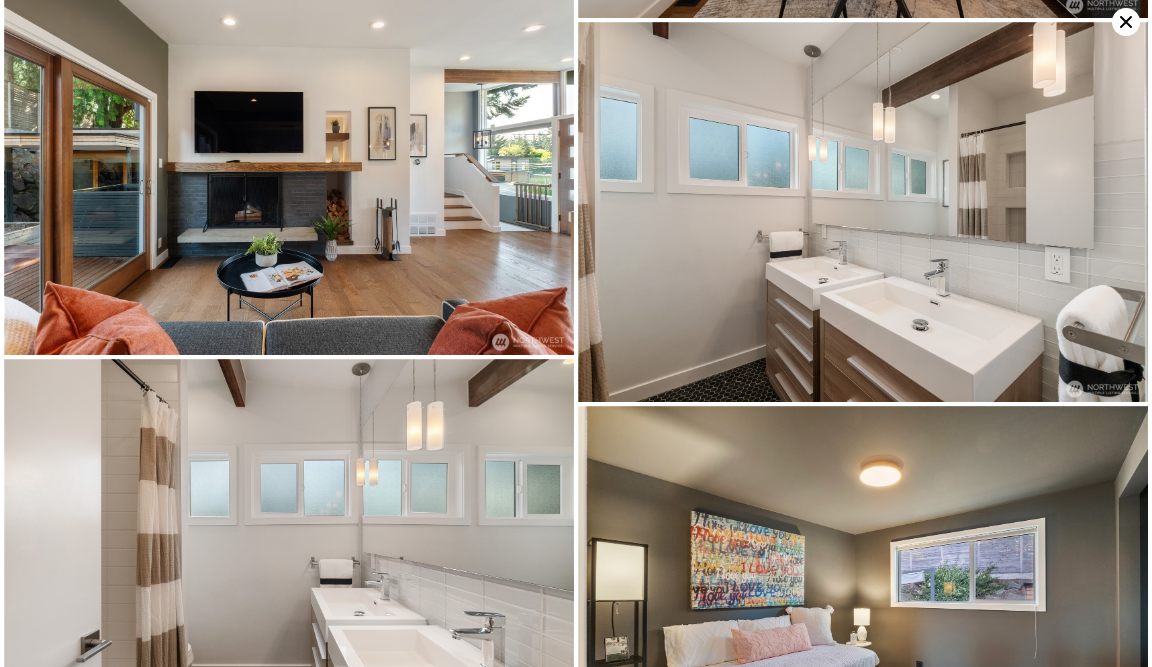 click 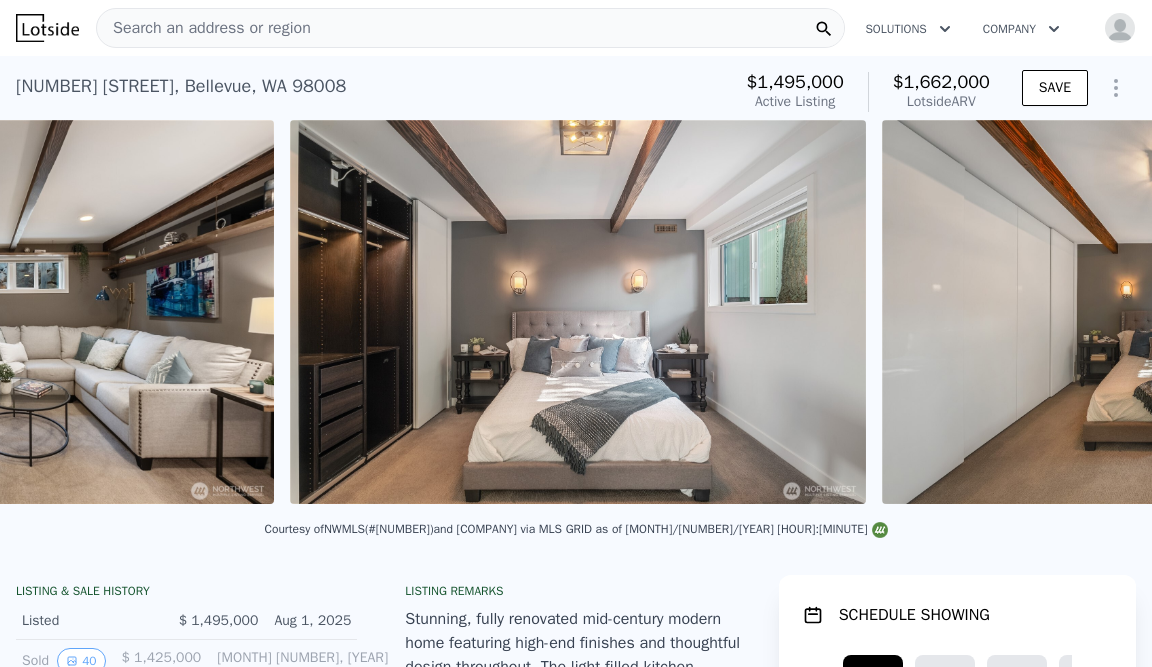 scroll, scrollTop: 0, scrollLeft: 9173, axis: horizontal 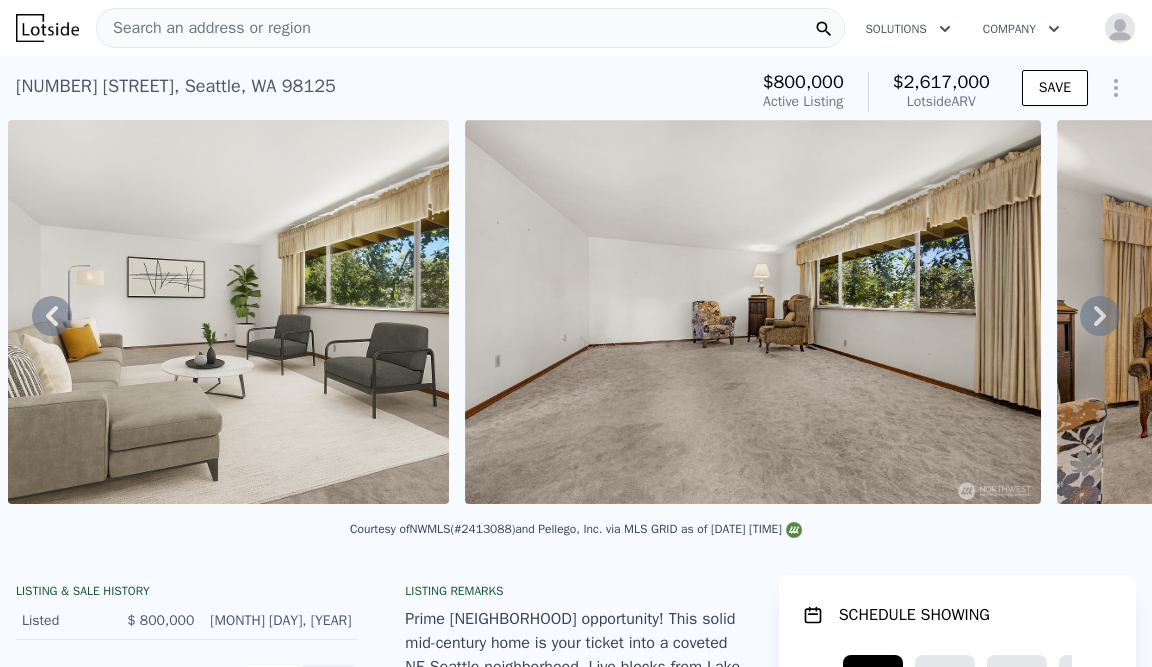 click on "[NUMBER] [STREET] ,   [CITY] ,   [STATE]   [ZIP]" at bounding box center [176, 86] 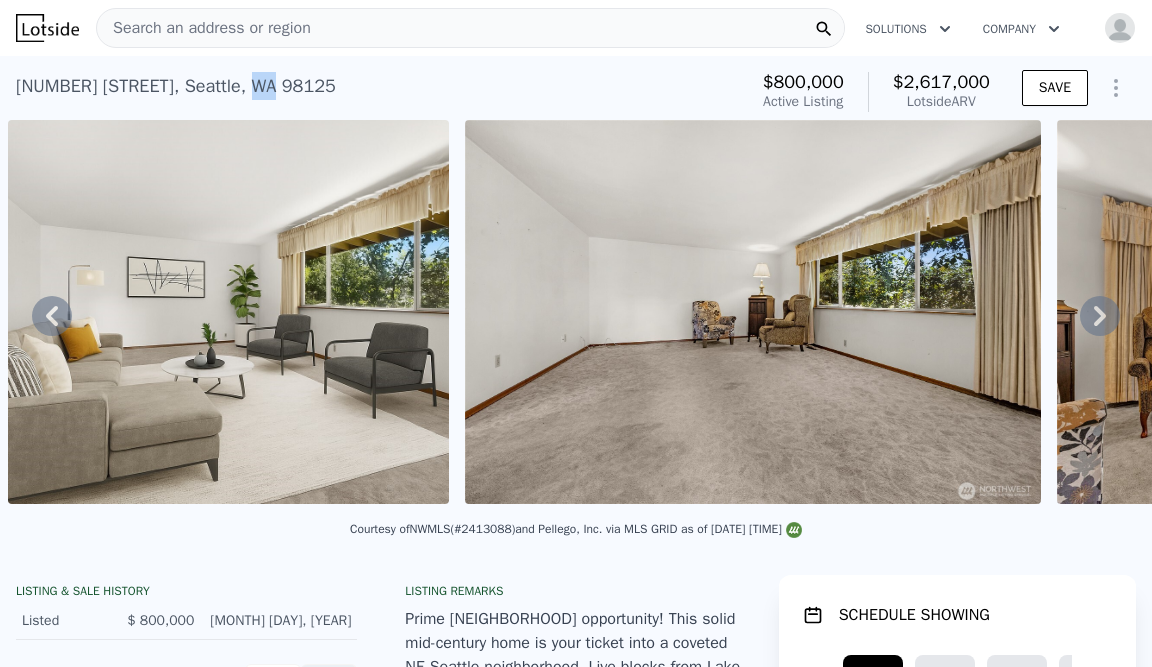 click on "4712 NE 100th St ,   Seattle ,   WA   98125" at bounding box center [176, 86] 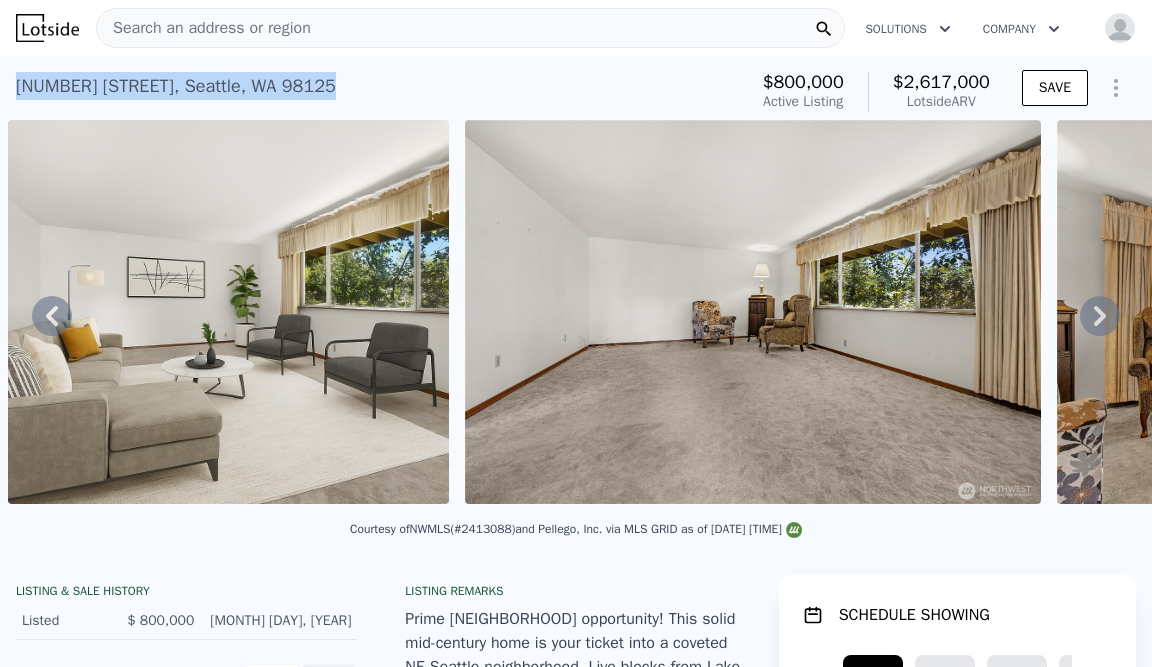 click on "4712 NE 100th St ,   Seattle ,   WA   98125" at bounding box center [176, 86] 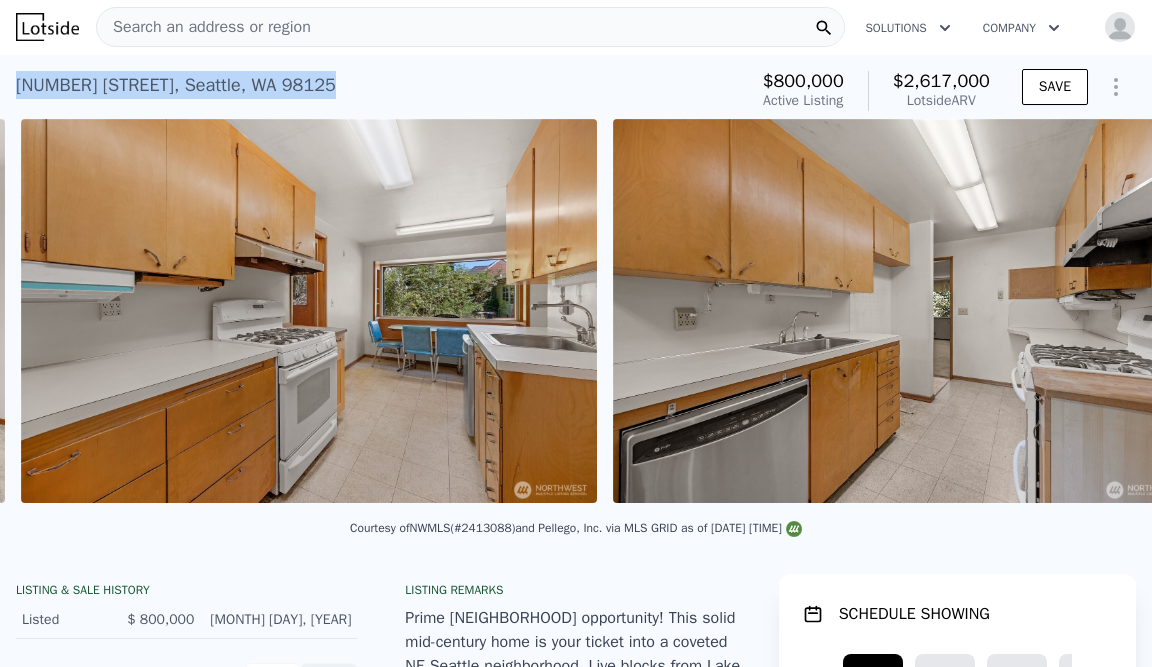 scroll, scrollTop: 0, scrollLeft: 5061, axis: horizontal 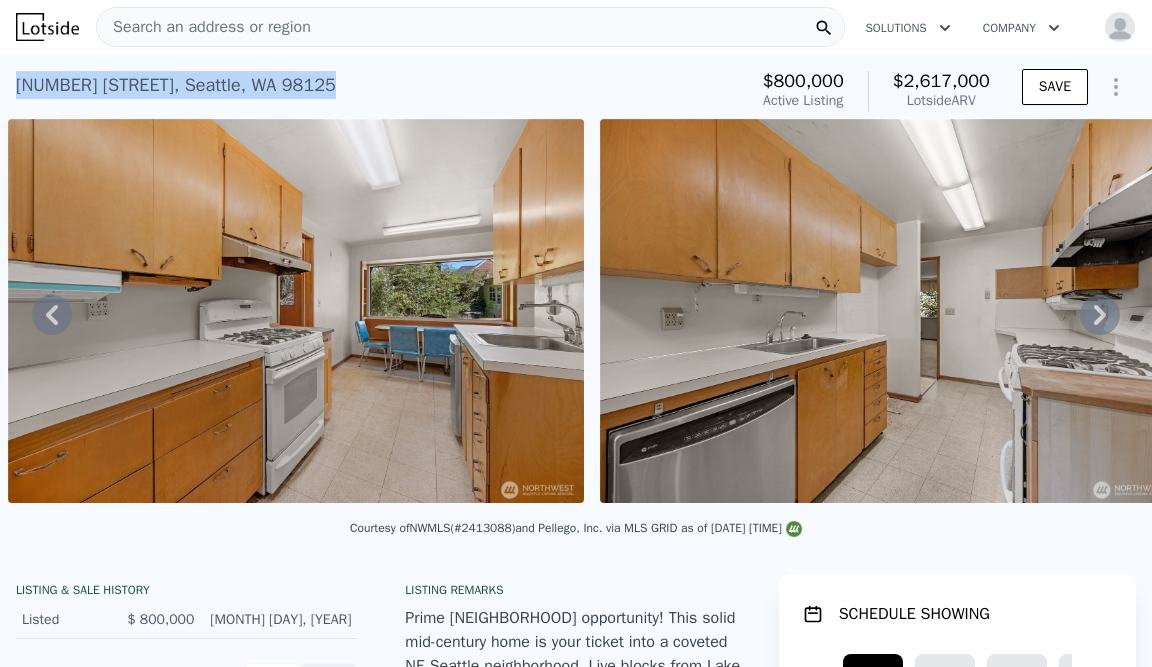 click on "4712 NE 100th St ,   Seattle ,   WA   98125" at bounding box center [176, 85] 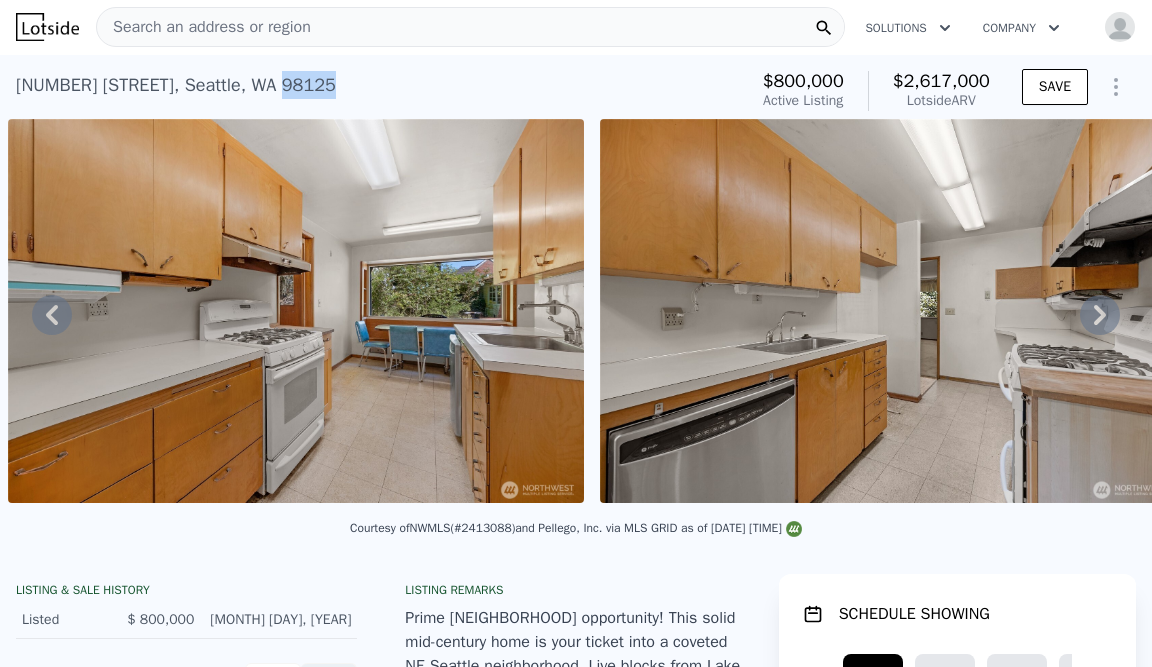 click on "4712 NE 100th St ,   Seattle ,   WA   98125" at bounding box center [176, 85] 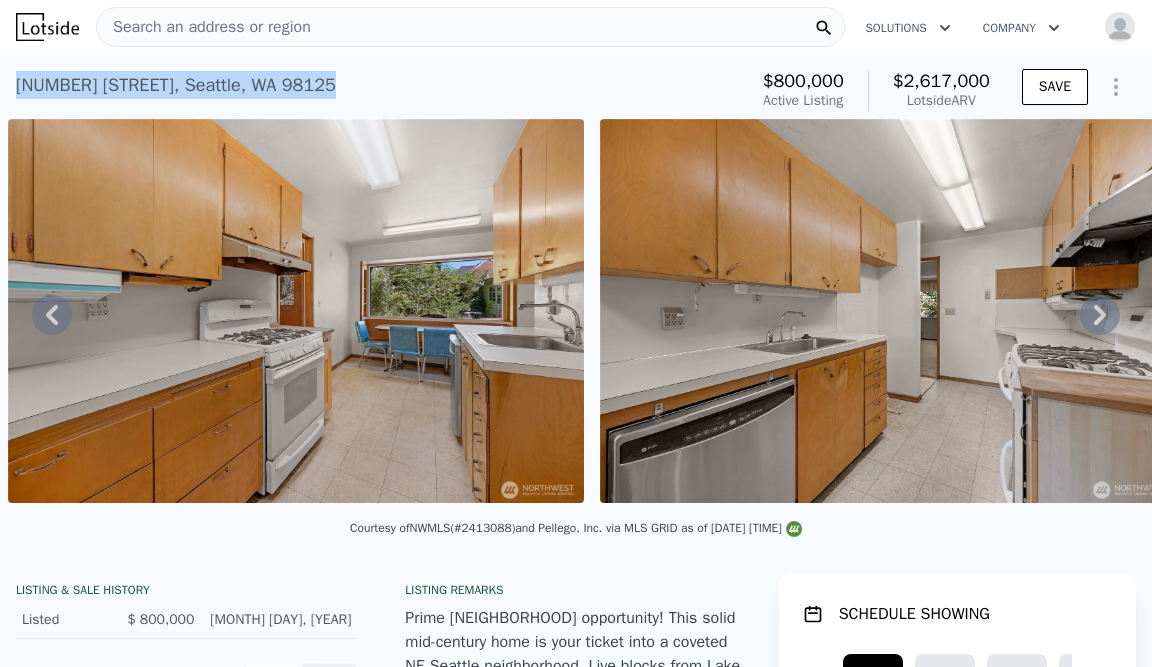 click on "4712 NE 100th St ,   Seattle ,   WA   98125" at bounding box center (176, 85) 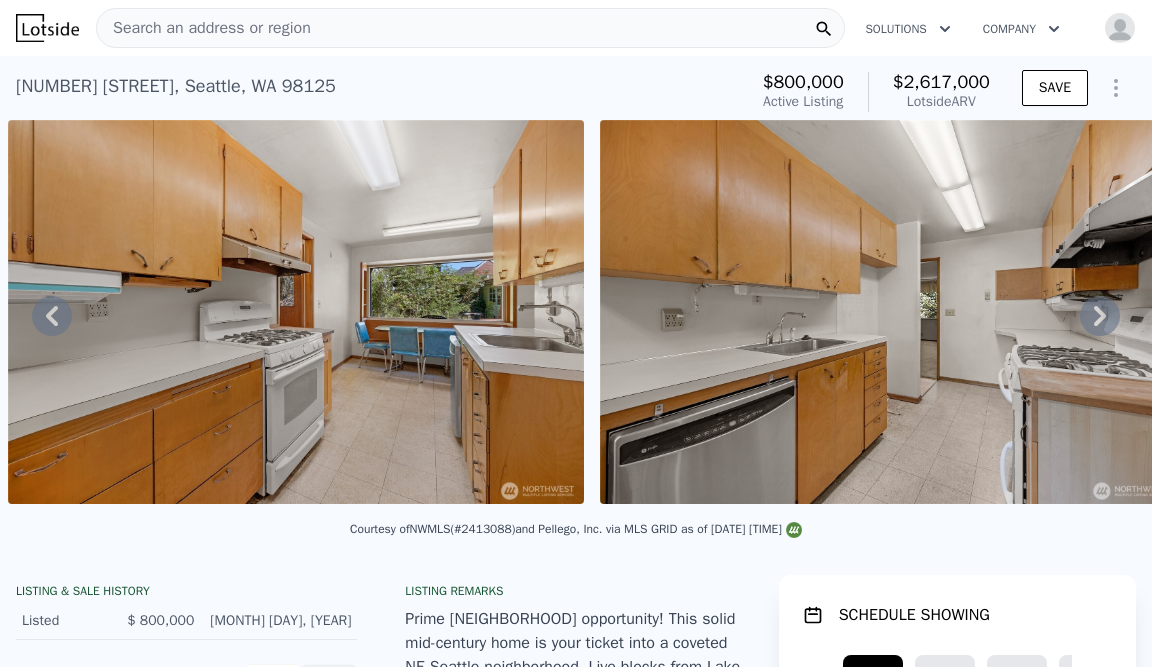 scroll, scrollTop: 0, scrollLeft: 0, axis: both 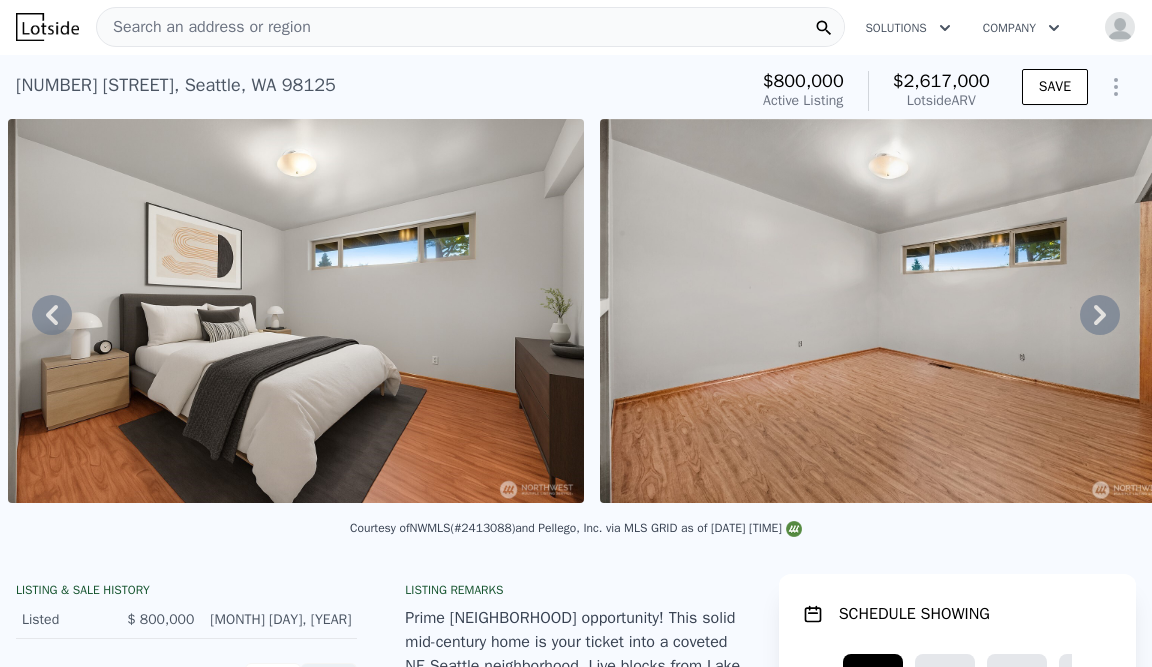drag, startPoint x: 358, startPoint y: 403, endPoint x: 532, endPoint y: 64, distance: 381.04724 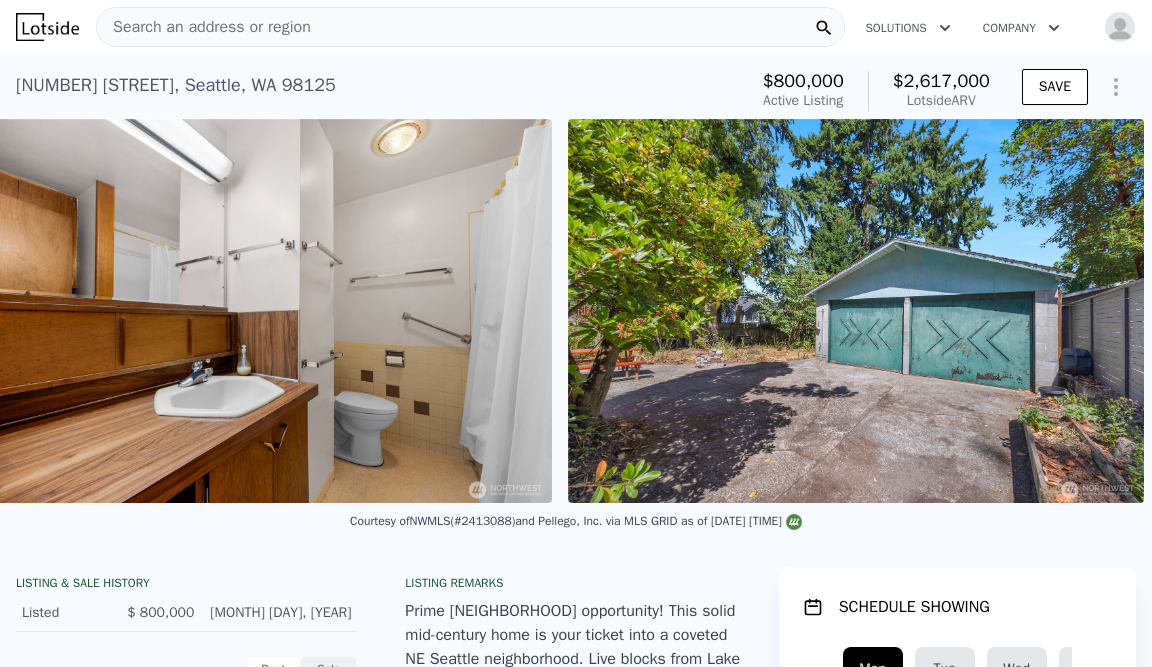 scroll, scrollTop: 0, scrollLeft: 13972, axis: horizontal 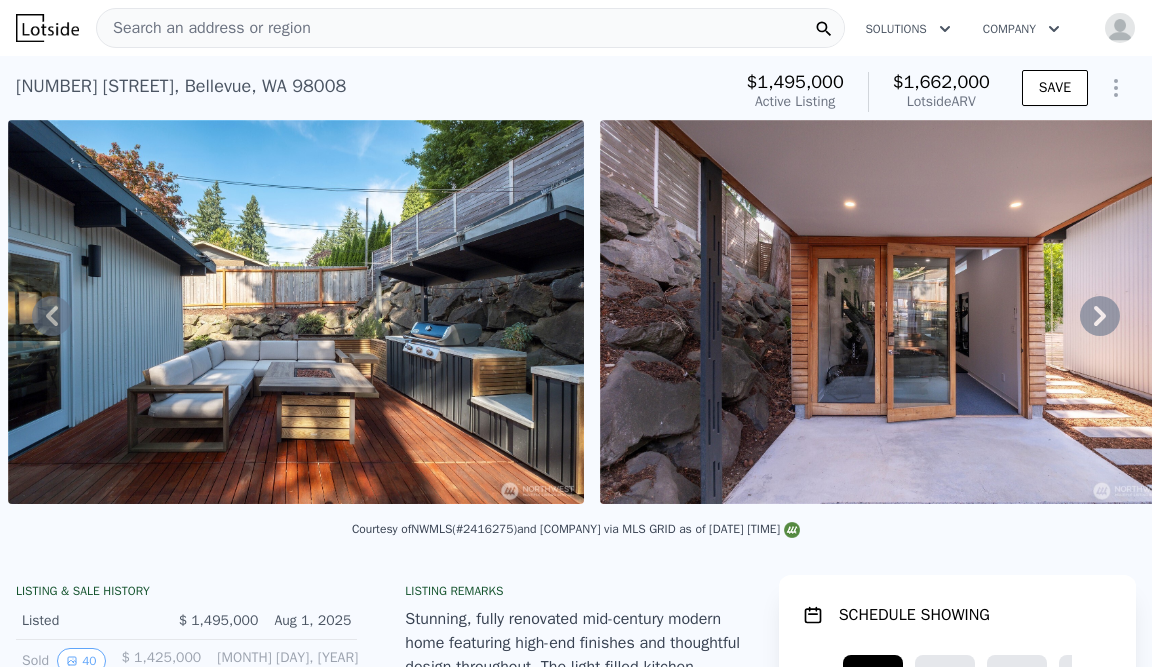 click on "Search an address or region" at bounding box center (470, 28) 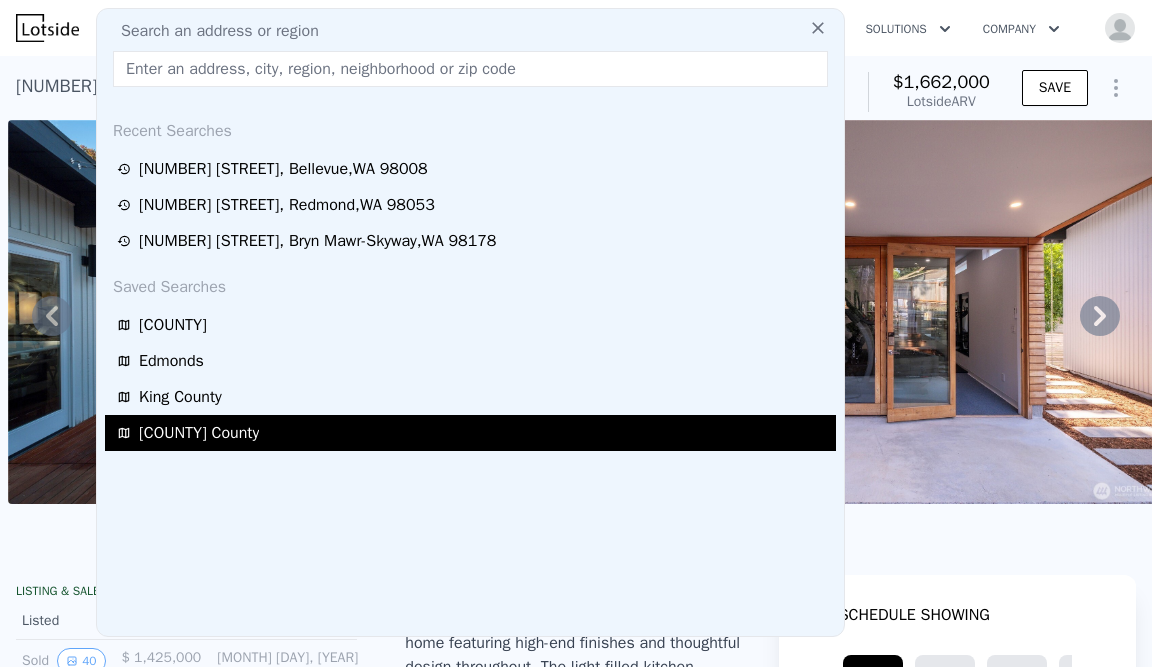 click on "Pierce County" at bounding box center (473, 433) 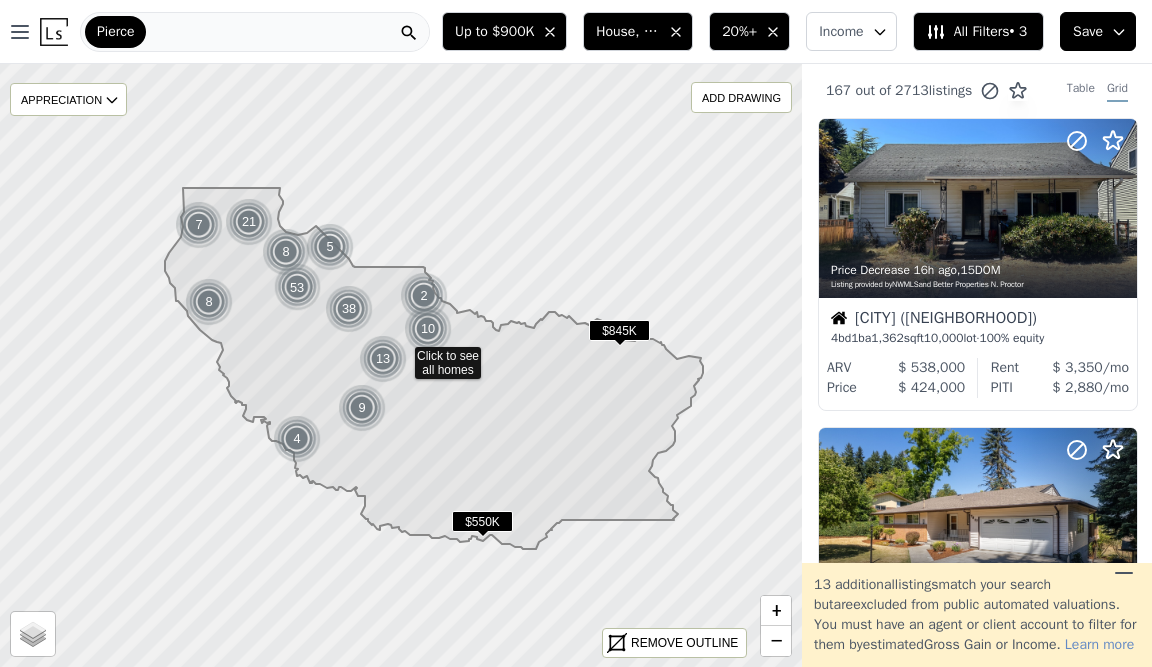 click on "All Filters  • 3" at bounding box center (976, 32) 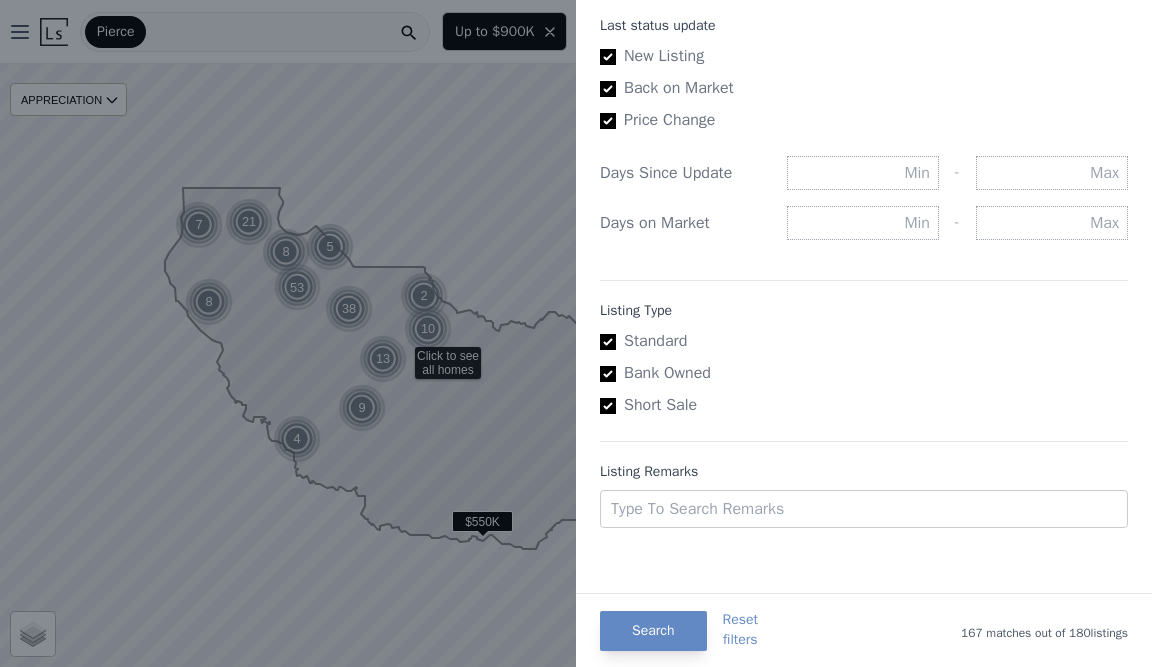 scroll, scrollTop: 1150, scrollLeft: 0, axis: vertical 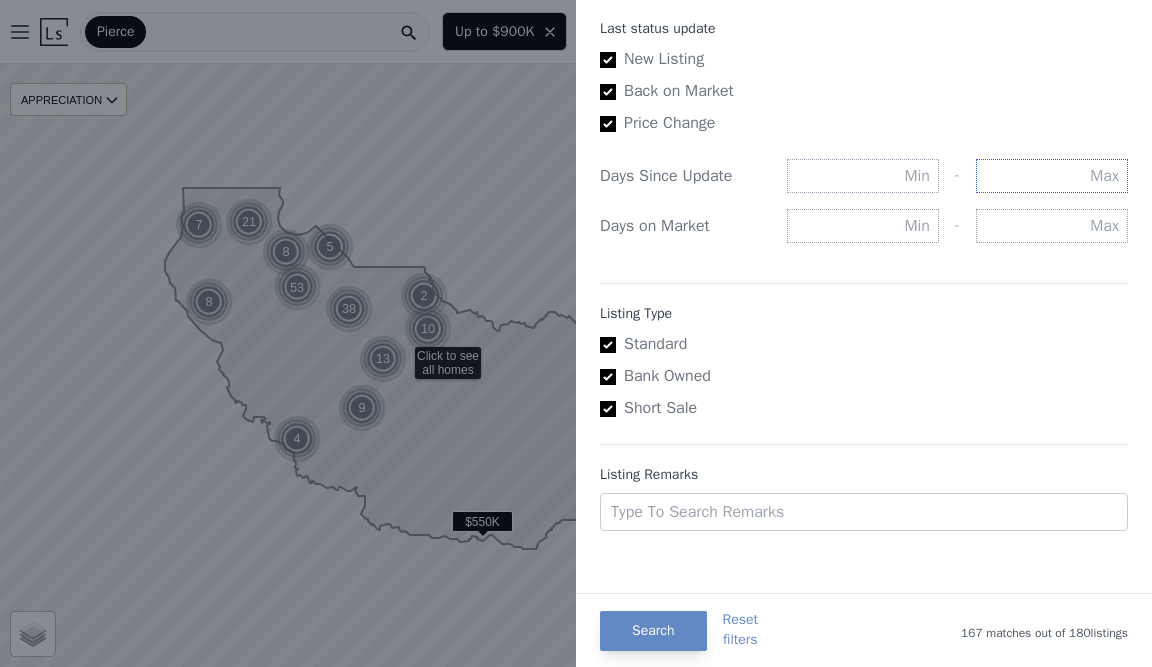 click at bounding box center [1052, 176] 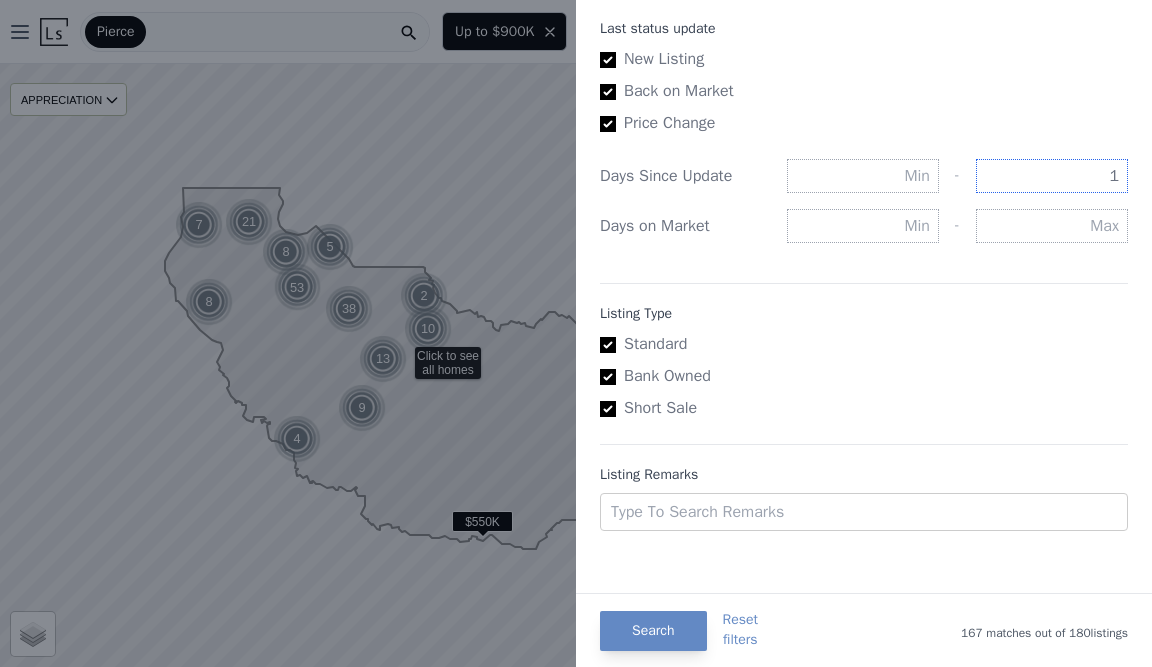 type on "1" 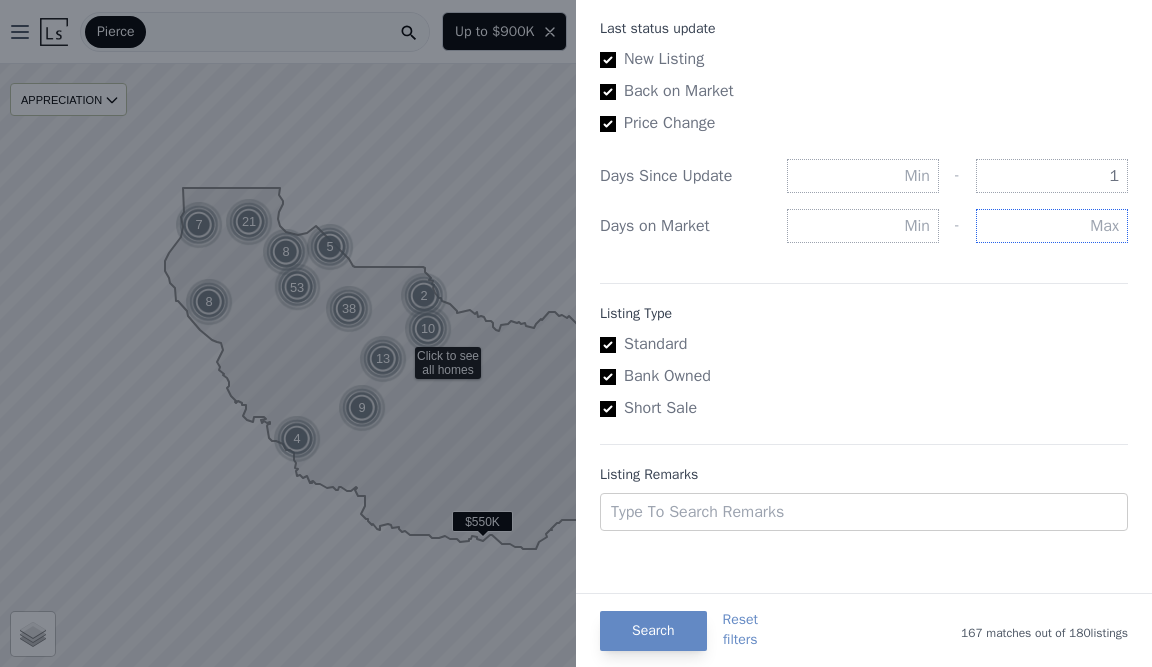 click at bounding box center (1052, 226) 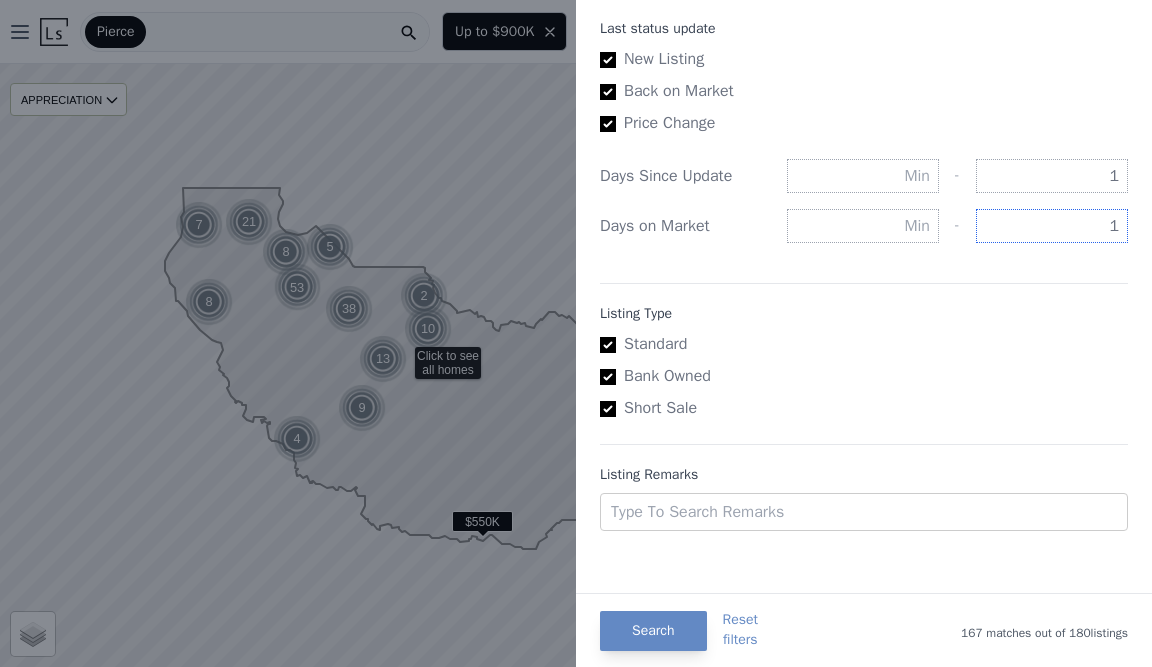 type on "1" 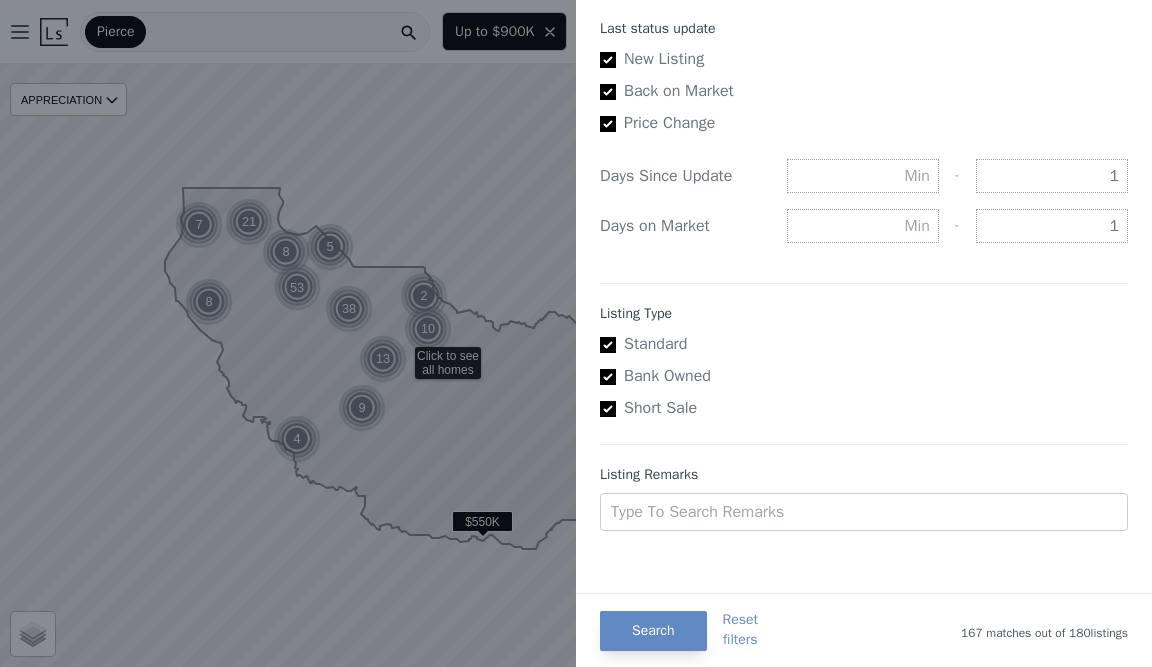 click on "All Filters List Price Price Min -  Max $900K Gross Gain  Min 20% - Max Income Min - Max Loan New filter badge NEW FILTER Has Assumable Loan(s) Equity New filter badge NEW FILTER Min - Max Hide Unknown Equity Properties Hide hidden properties Structure Houses Mobiles Condos Multi Town Year Built - Finished Sqft Min - Max Unfinished Sqft Min - Max Bedrooms Min - Max Bathrooms Min - Max Lot Sqft Min - Max Last status update New Listing Back on Market Price Change Days Since Update - 1 Days on Market - 1 Listing Type Standard Bank Owned Short Sale Listing Remarks Type to Search remarks Search Reset filters 167   matches   out of   180  listings" at bounding box center (864, 333) 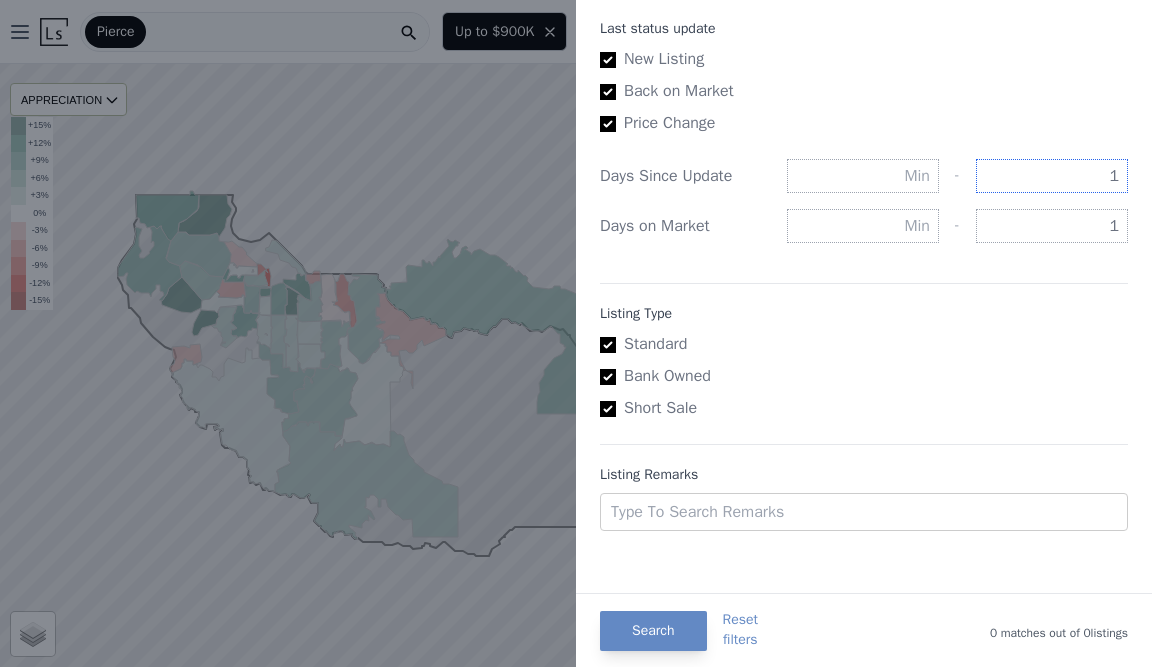 click on "1" at bounding box center (1052, 176) 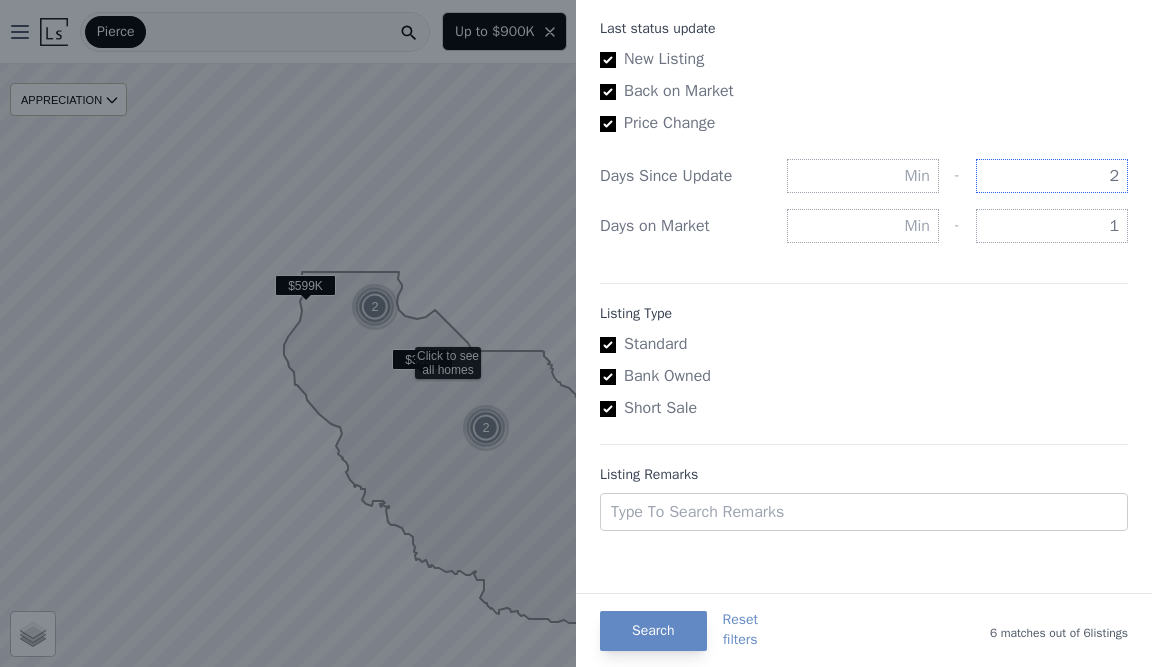 type on "2" 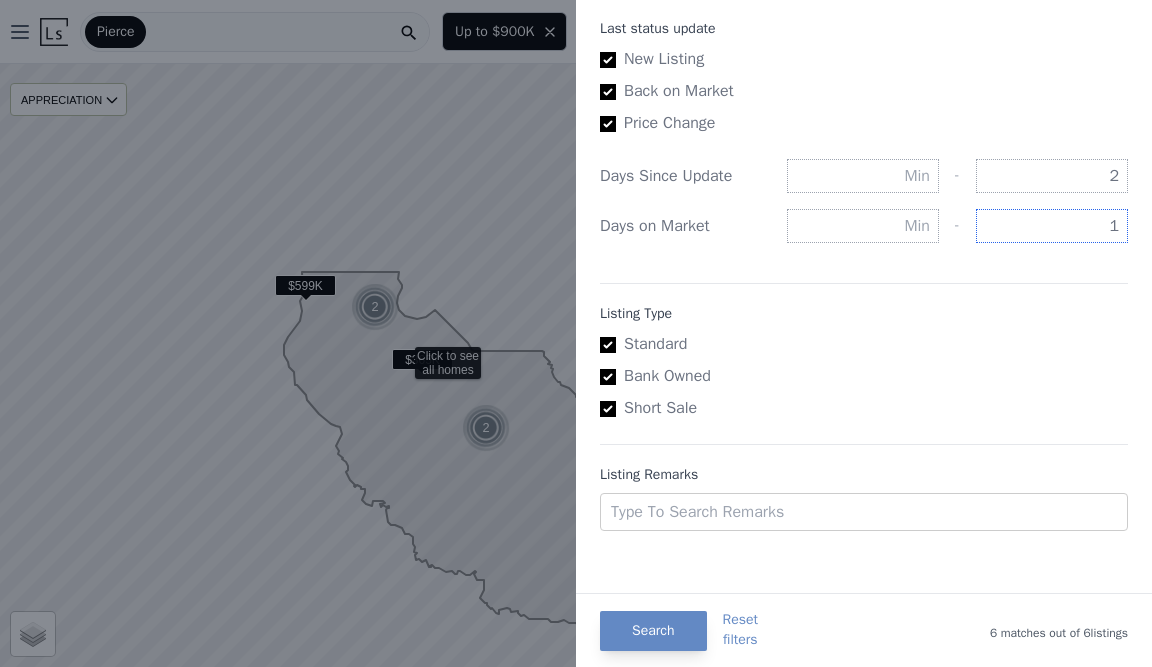 click on "1" at bounding box center [1052, 226] 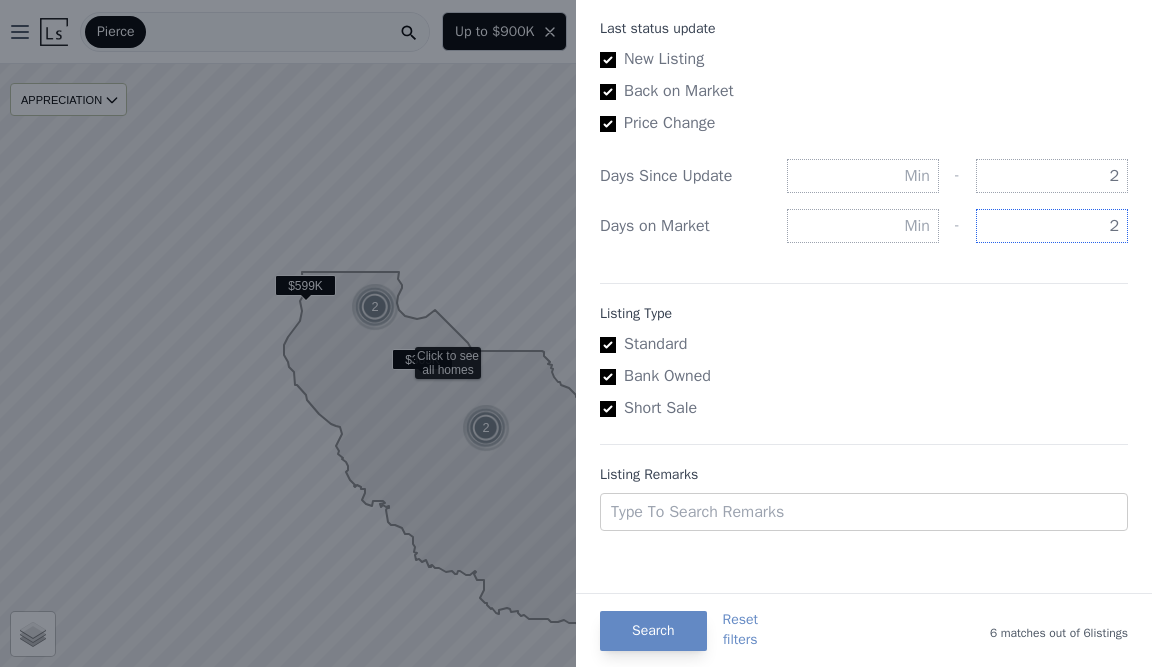 type on "2" 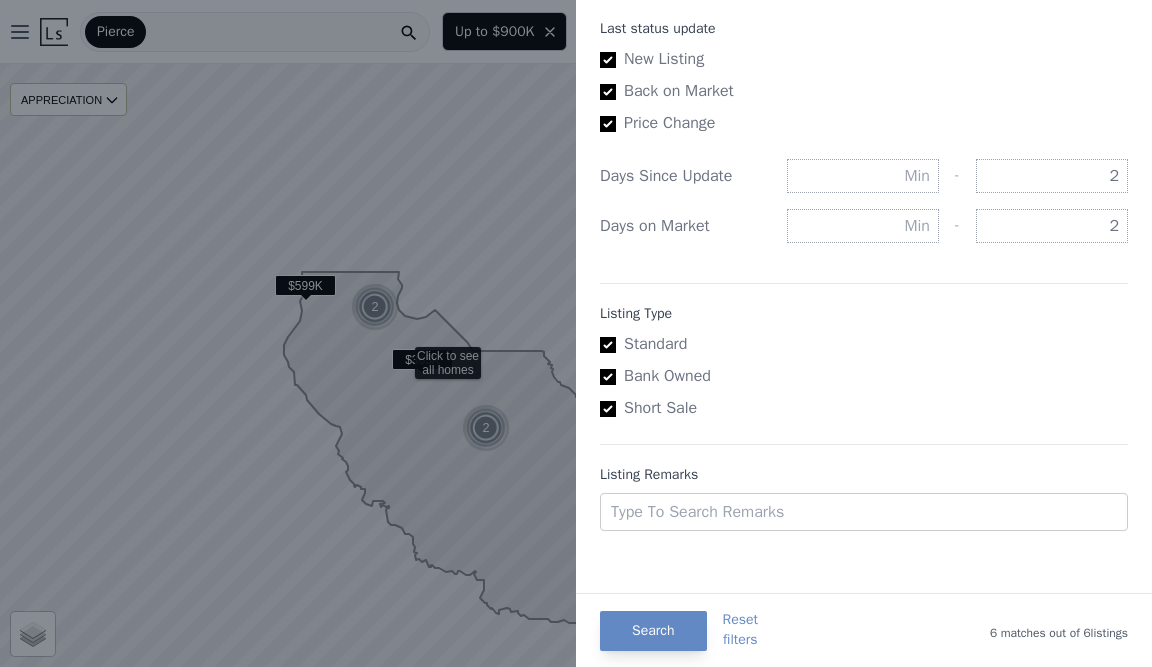 click on "Standard" at bounding box center [856, 344] 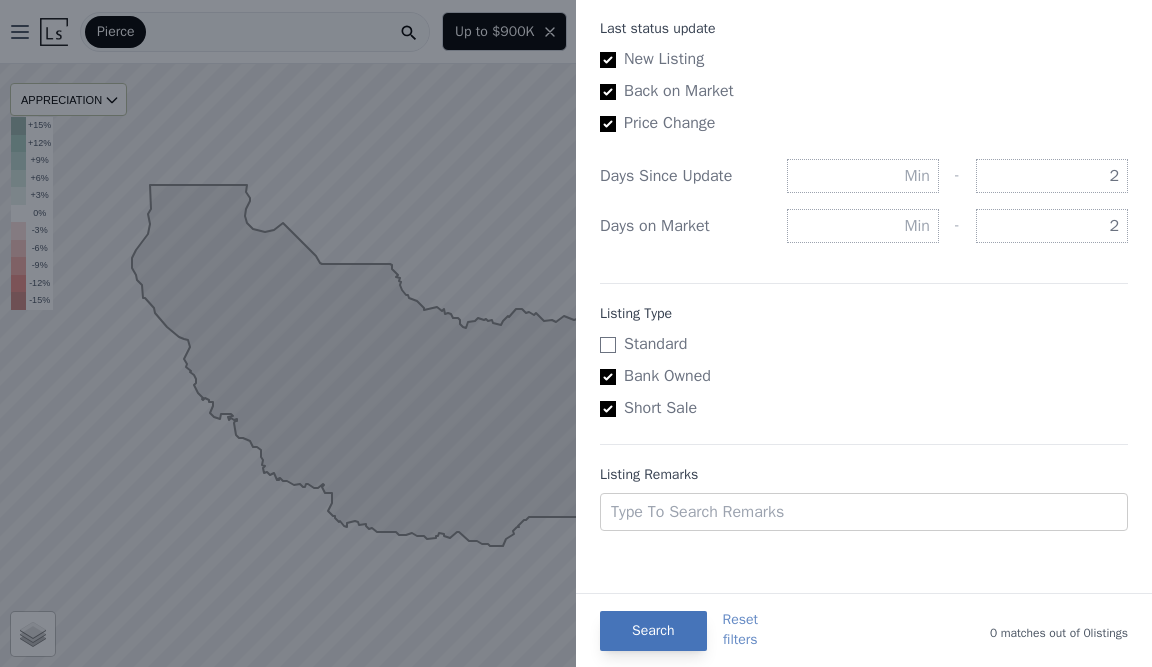 click on "Search" at bounding box center (653, 631) 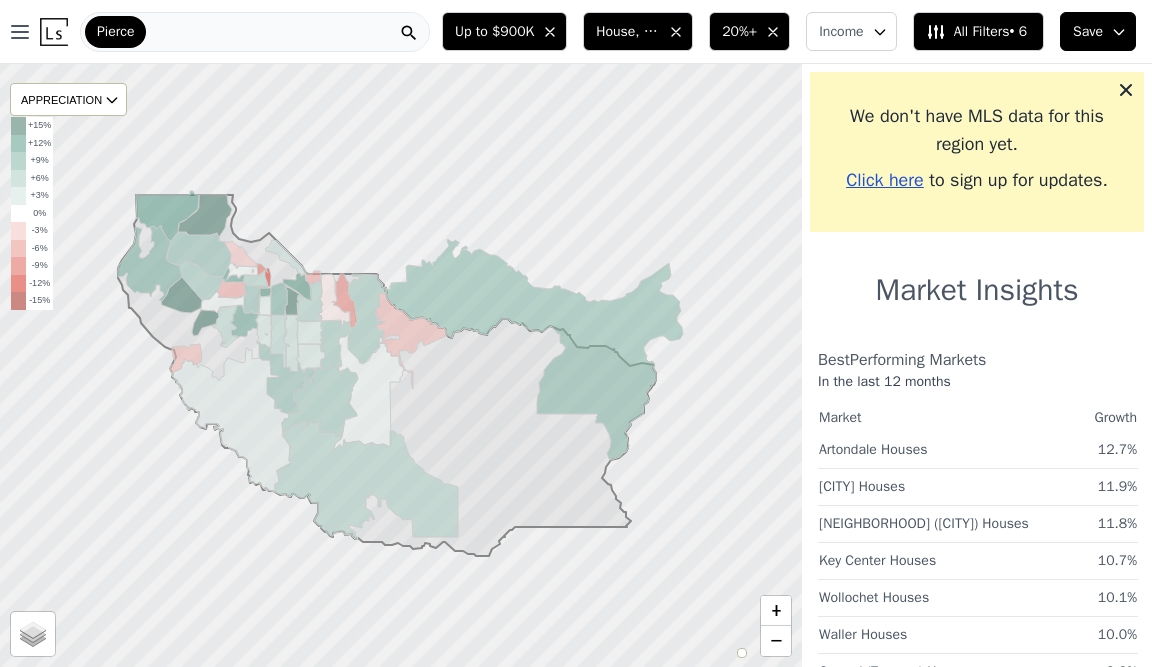 scroll, scrollTop: 0, scrollLeft: 0, axis: both 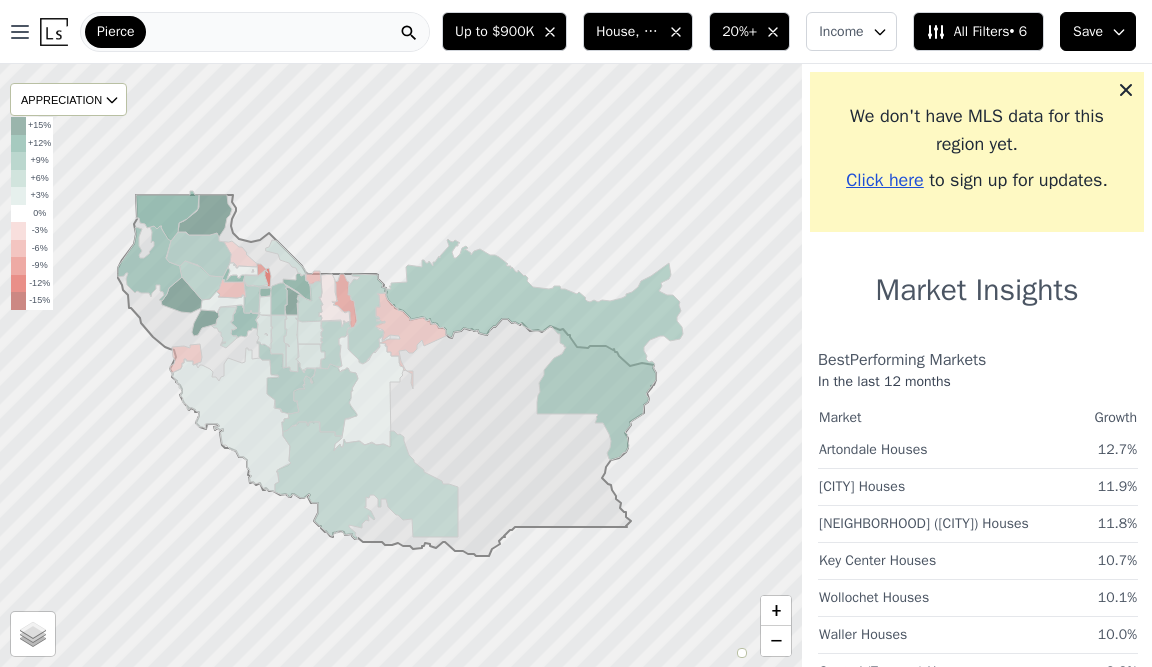 click on "All Filters  • 6" at bounding box center (976, 32) 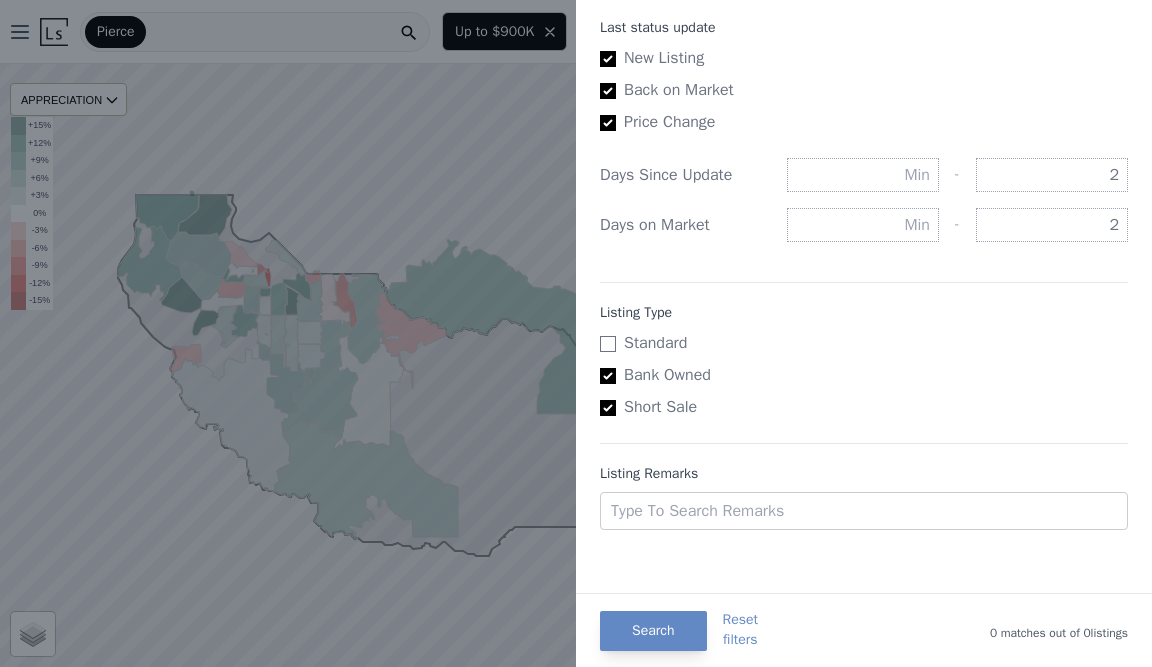scroll, scrollTop: 1150, scrollLeft: 0, axis: vertical 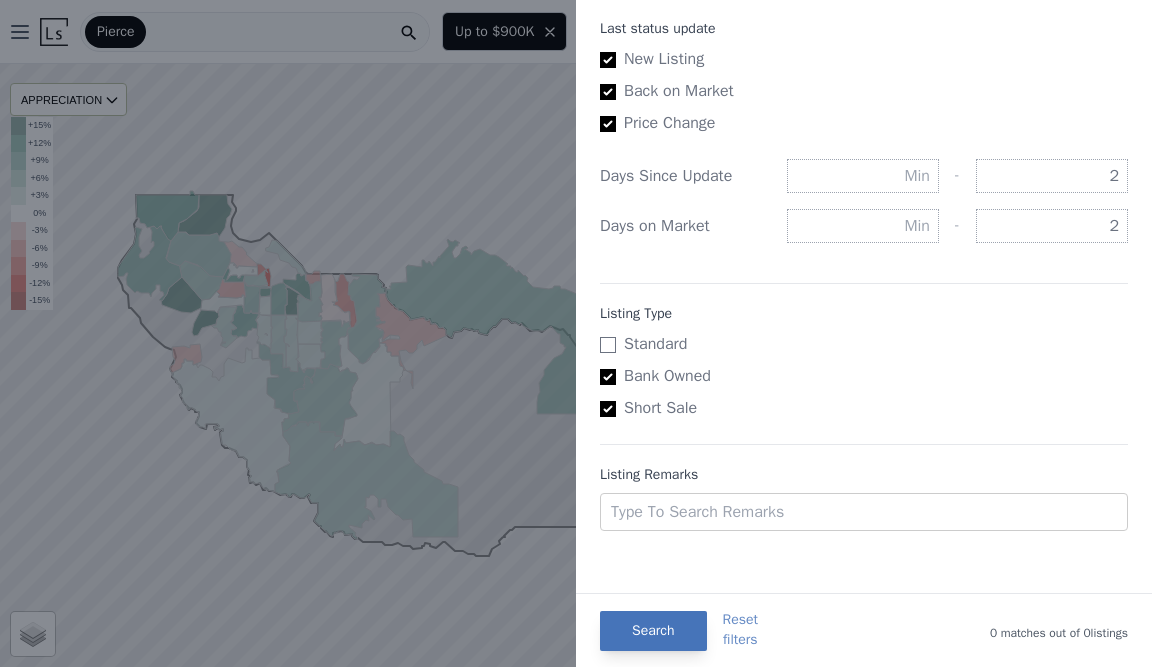 click on "Search" at bounding box center [653, 631] 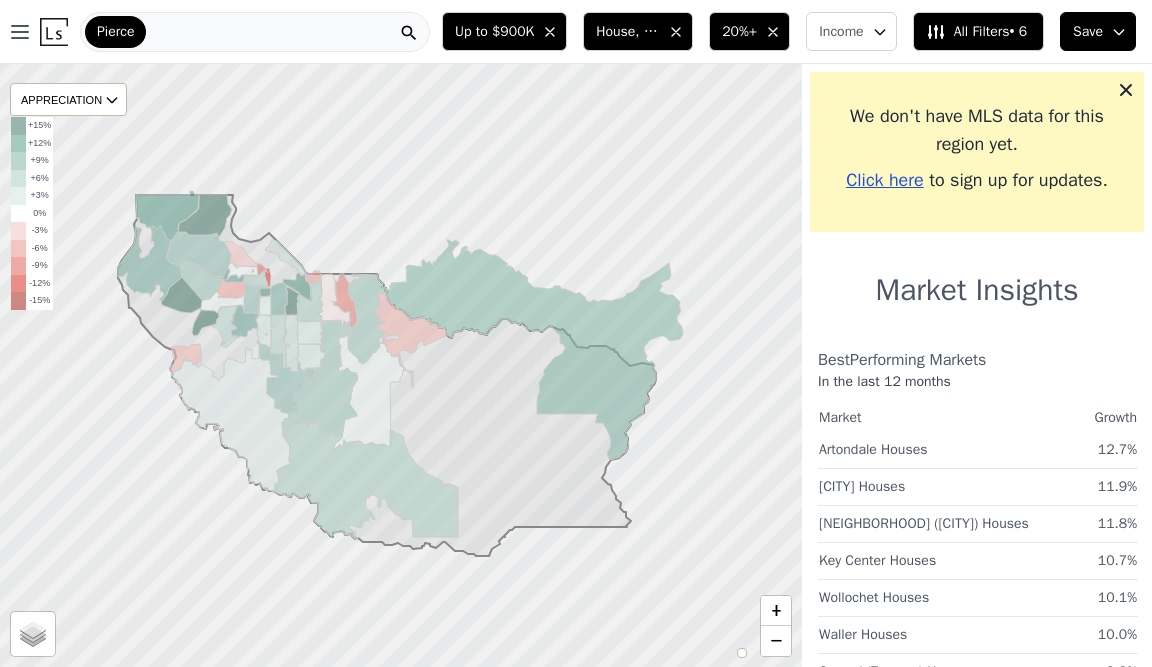 scroll, scrollTop: 0, scrollLeft: 0, axis: both 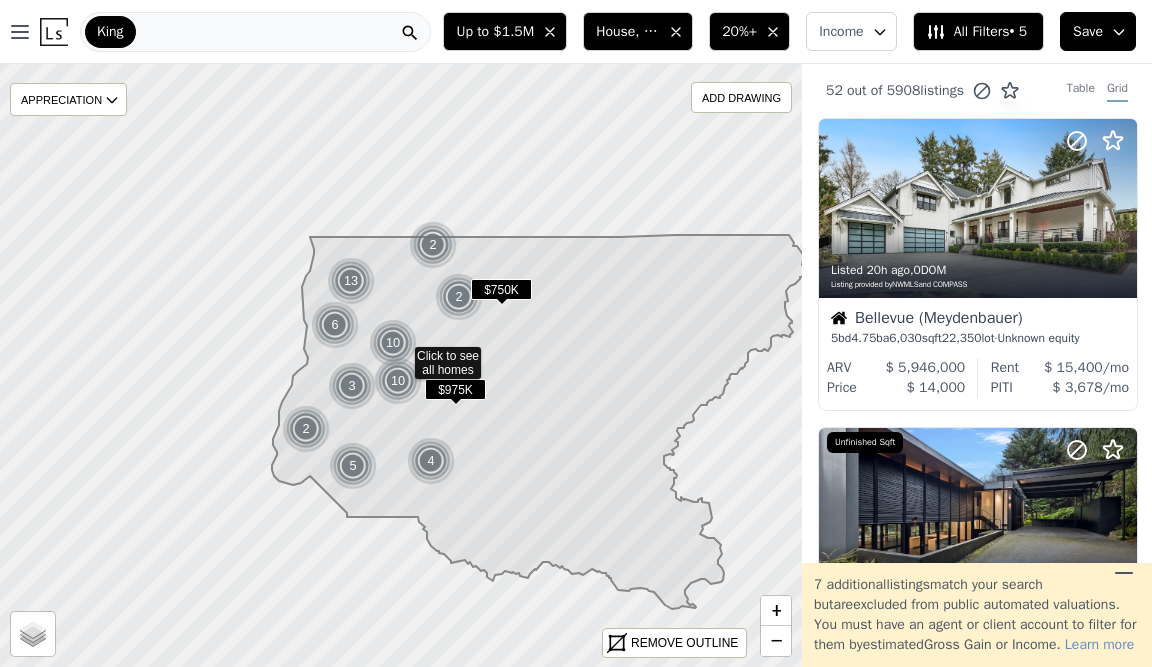 click on "All Filters  • 5" at bounding box center [976, 32] 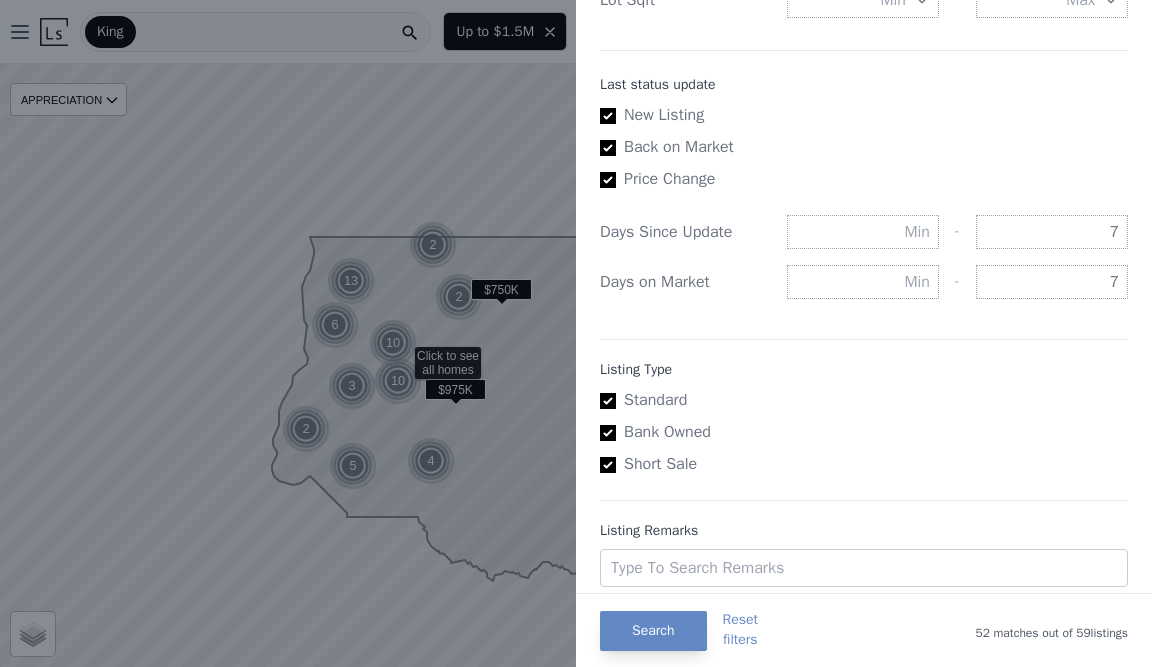 scroll, scrollTop: 1094, scrollLeft: 0, axis: vertical 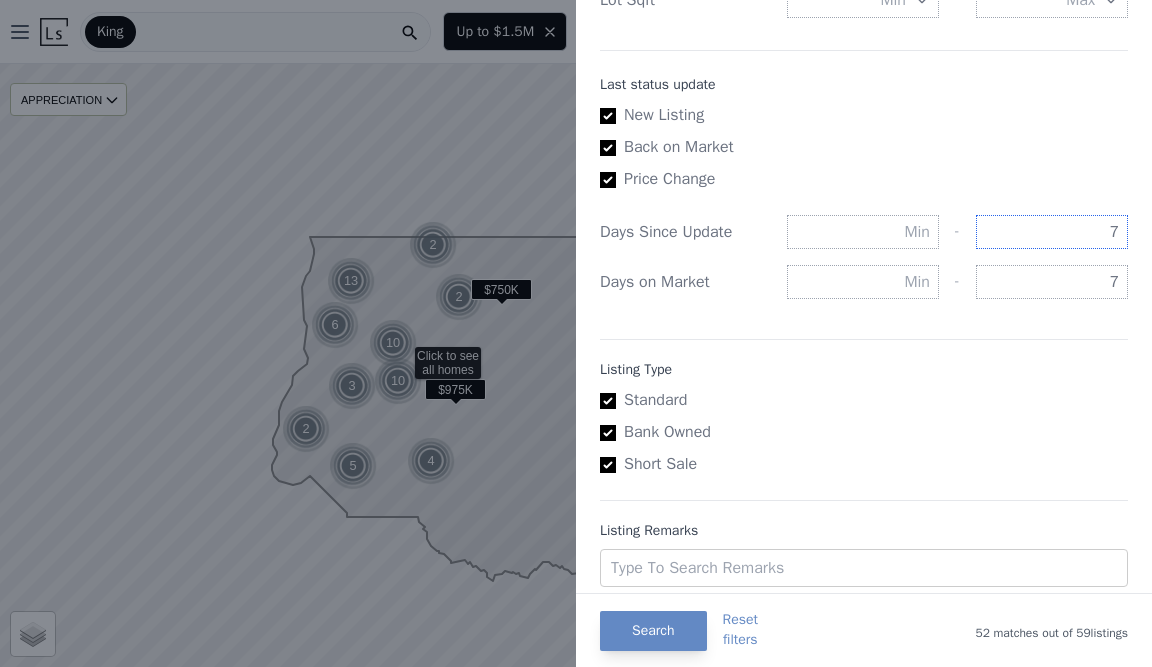 click on "7" at bounding box center [1052, 232] 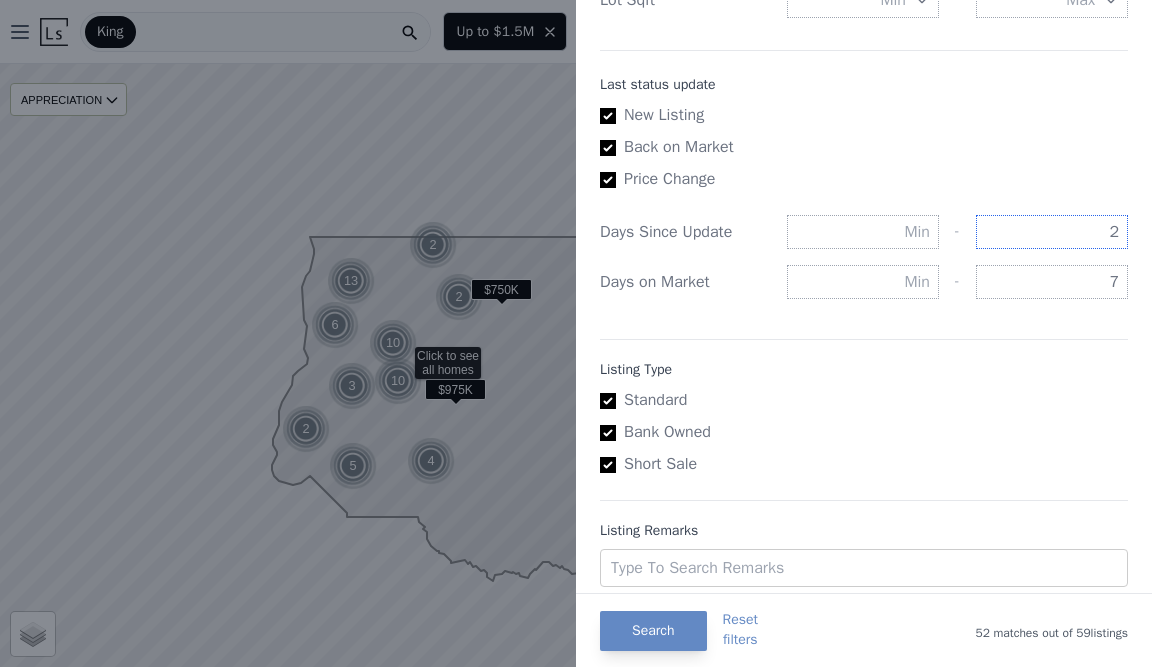 type on "2" 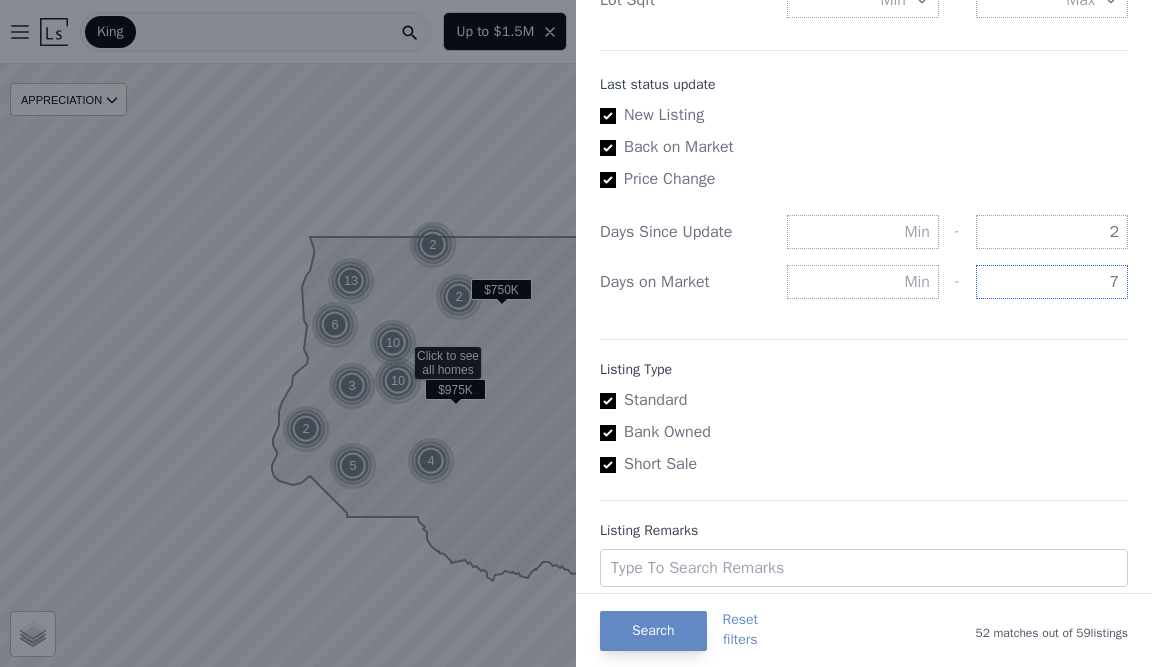 click on "7" at bounding box center [1052, 282] 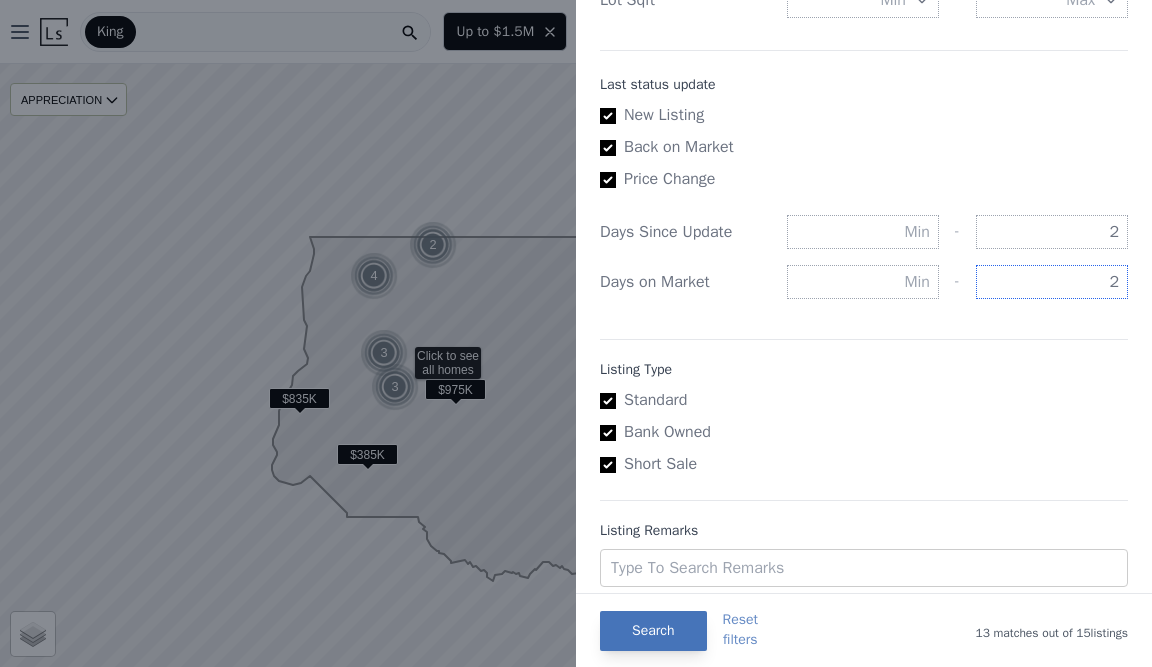 type on "2" 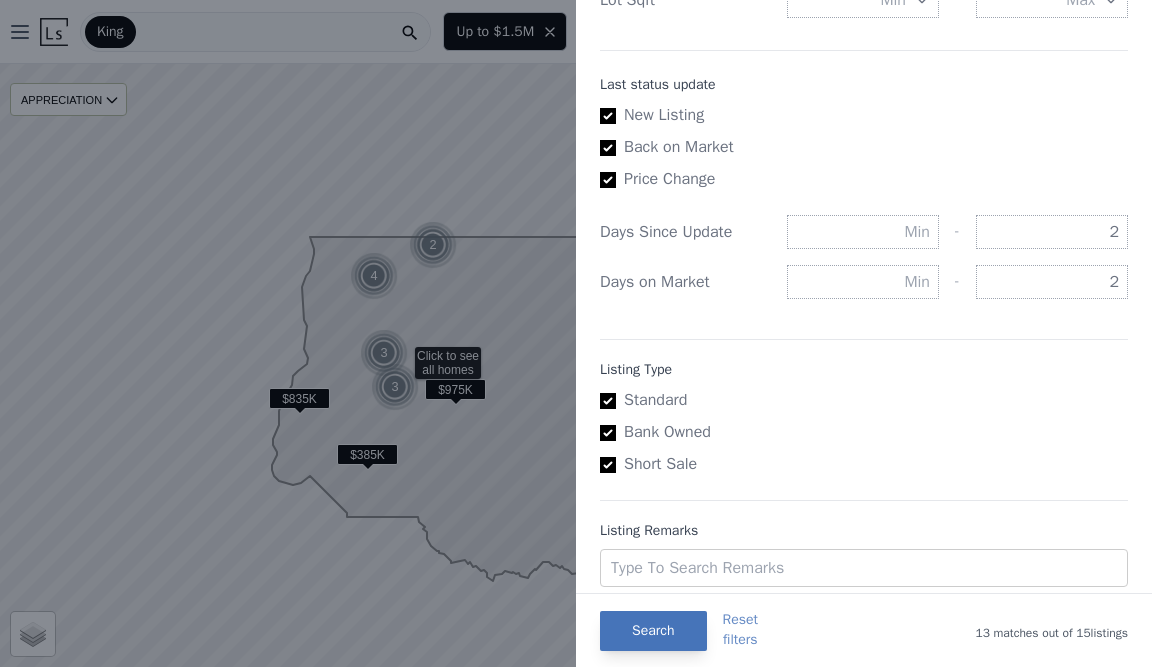click on "Search" at bounding box center [653, 631] 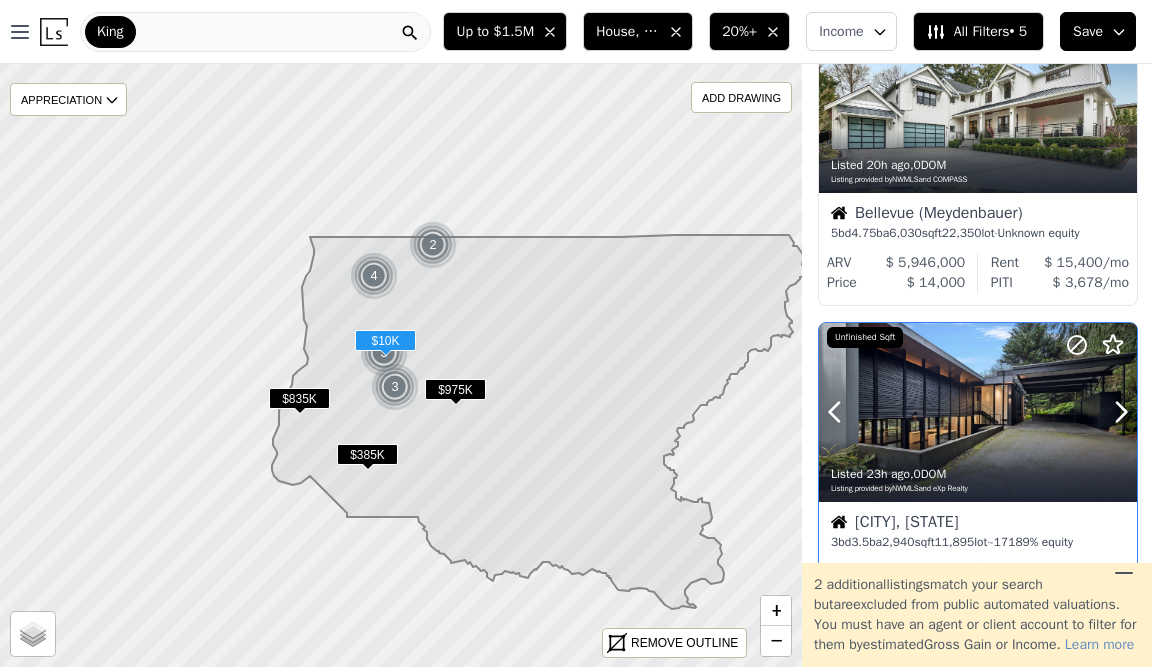 scroll, scrollTop: 12, scrollLeft: 0, axis: vertical 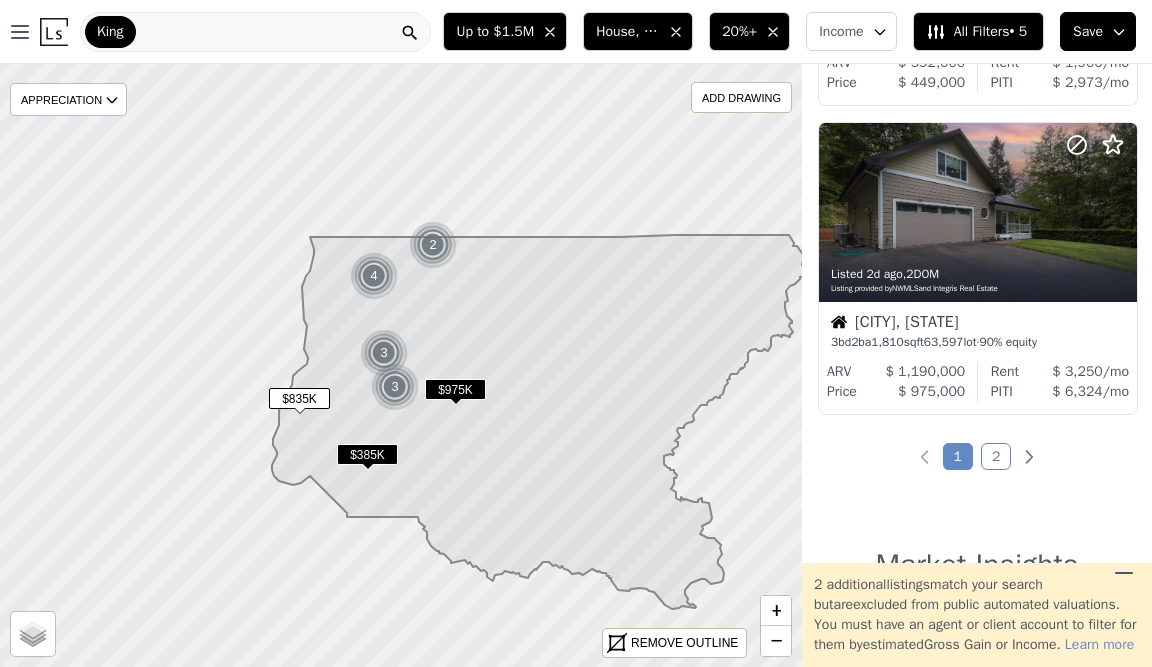 click on "2" at bounding box center [996, 456] 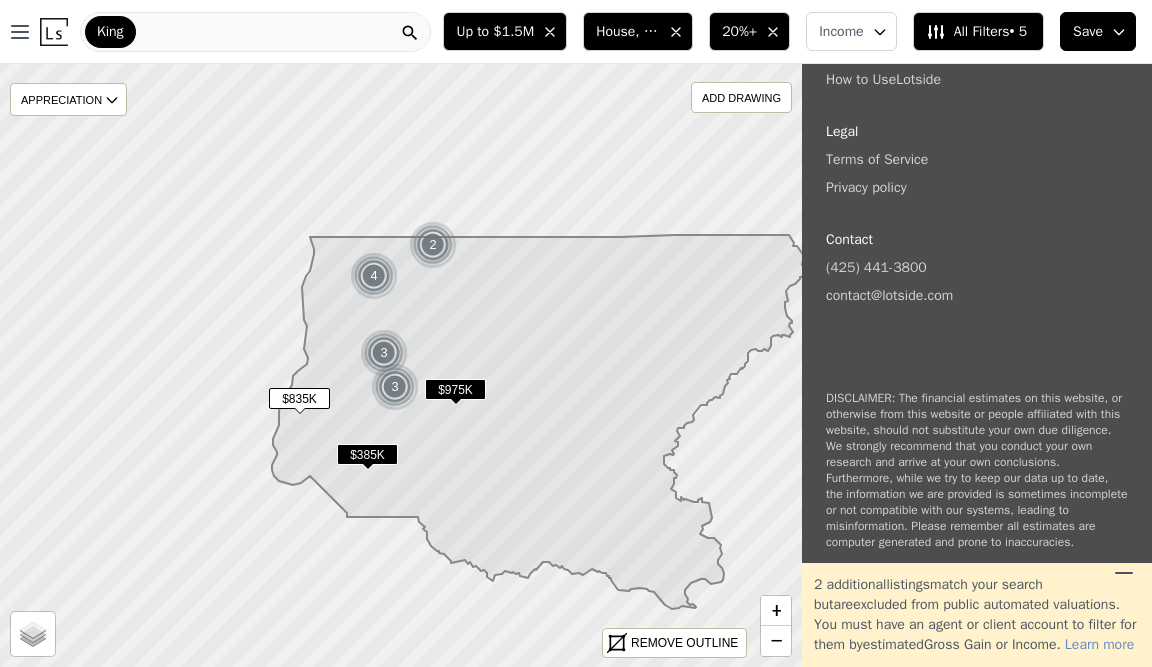 scroll, scrollTop: 0, scrollLeft: 0, axis: both 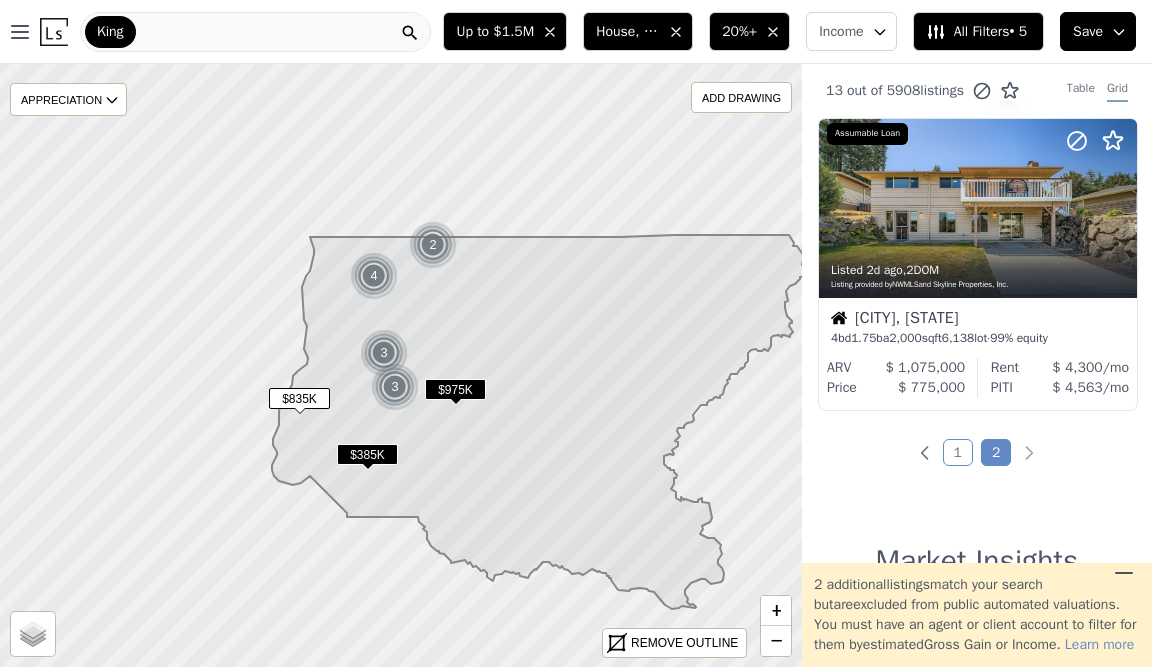 click on "King" at bounding box center (255, 32) 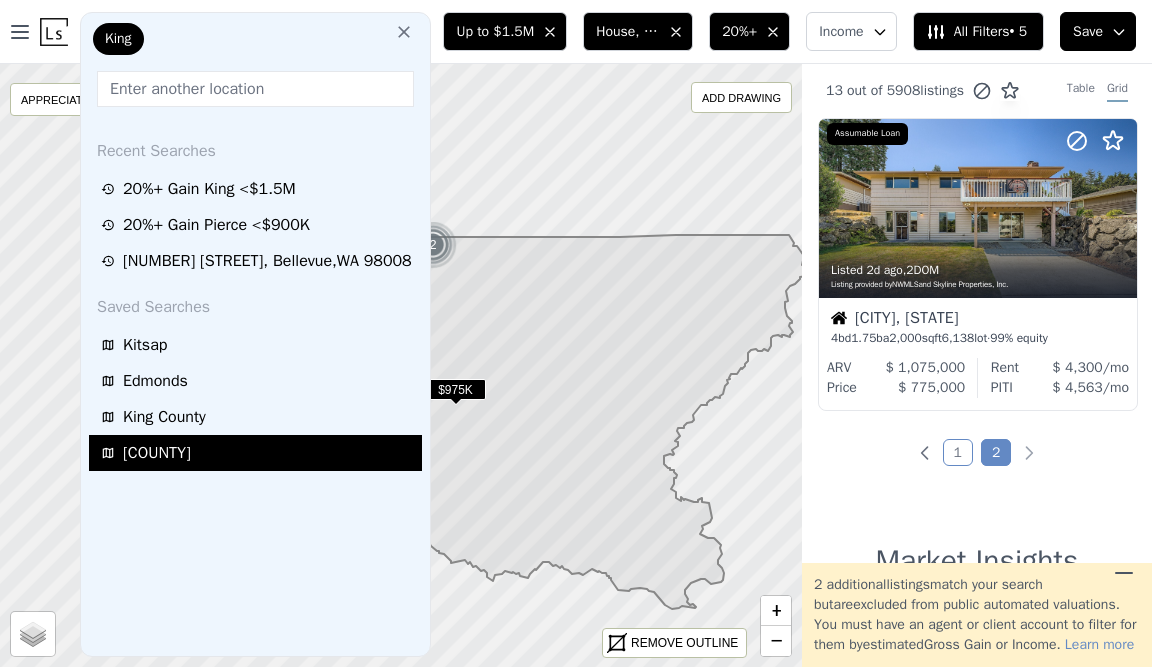 click on "Pierce County" at bounding box center [157, 453] 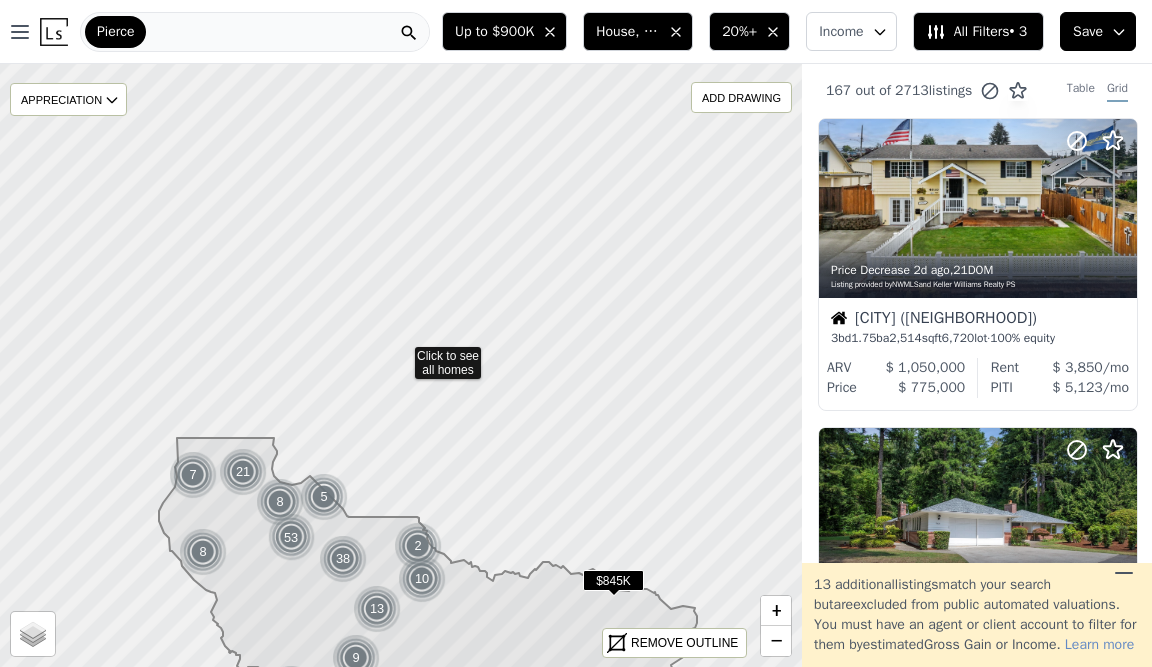 click on "All Filters  • 3" at bounding box center [976, 32] 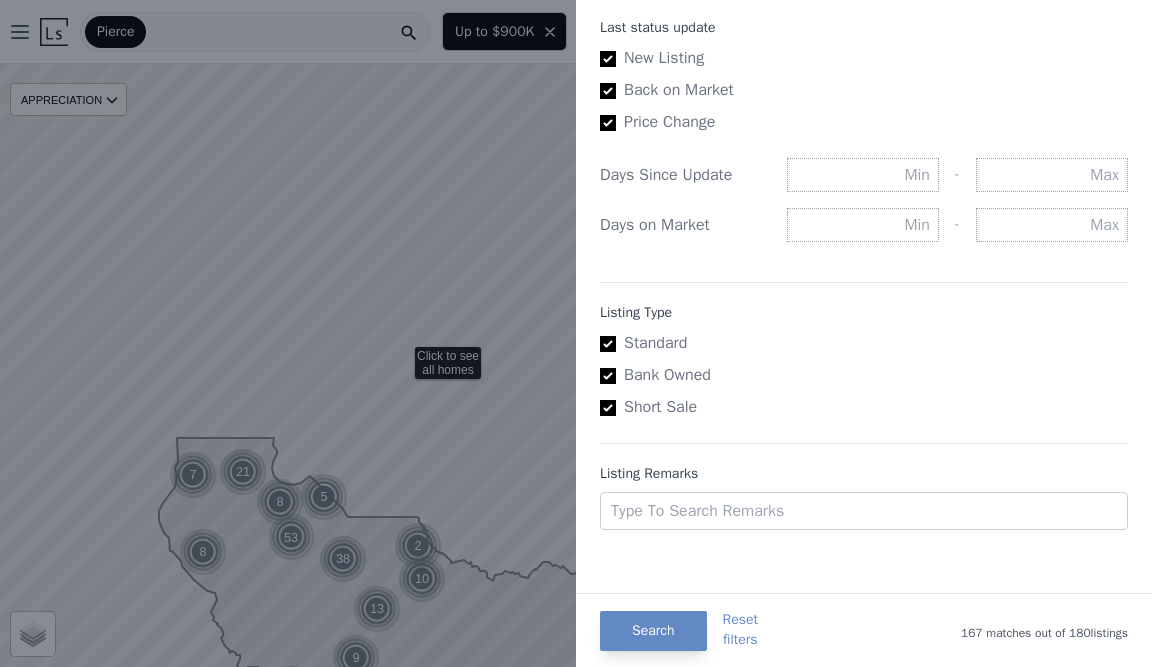 scroll, scrollTop: 1150, scrollLeft: 0, axis: vertical 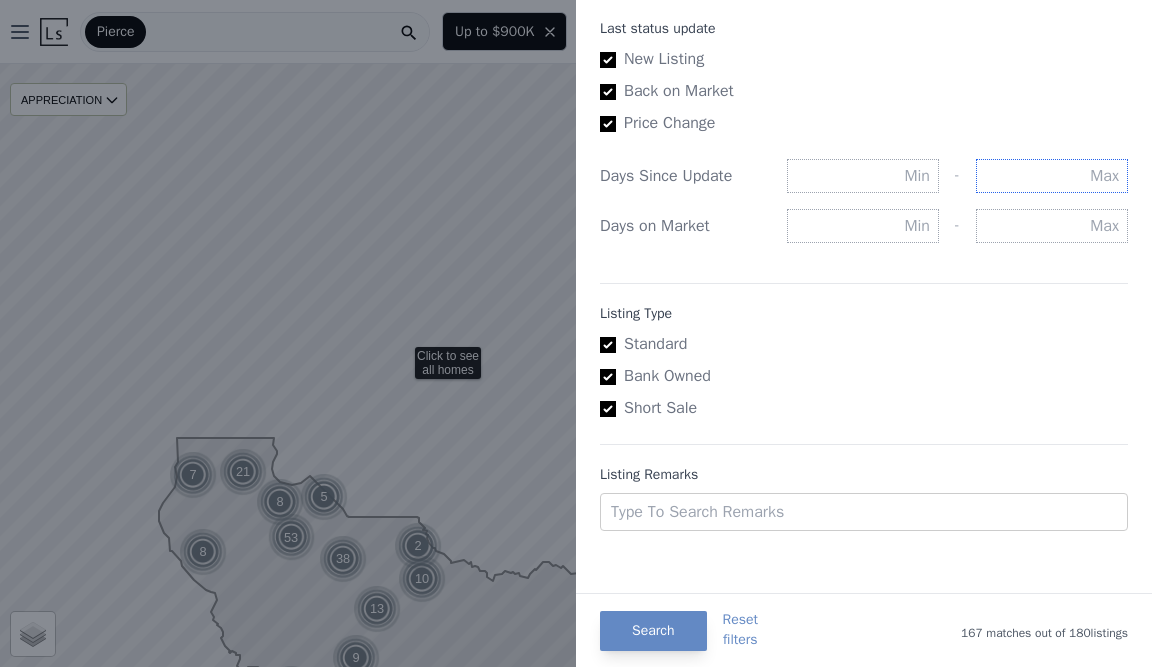 click at bounding box center (1052, 176) 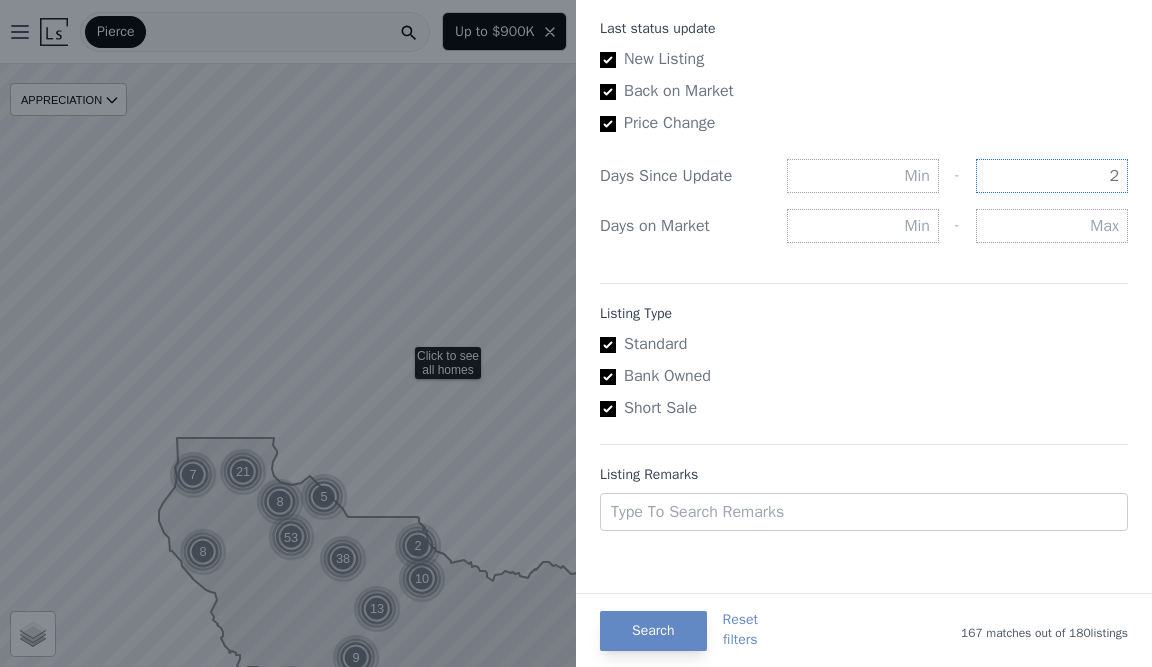 type on "2" 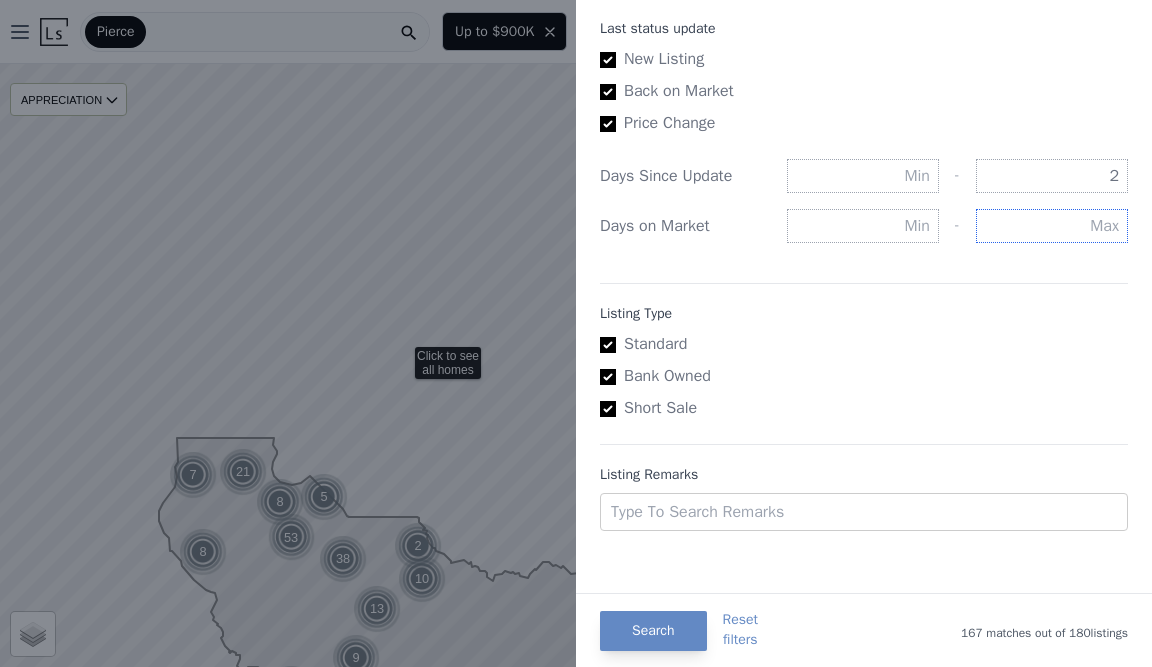 click at bounding box center (1052, 226) 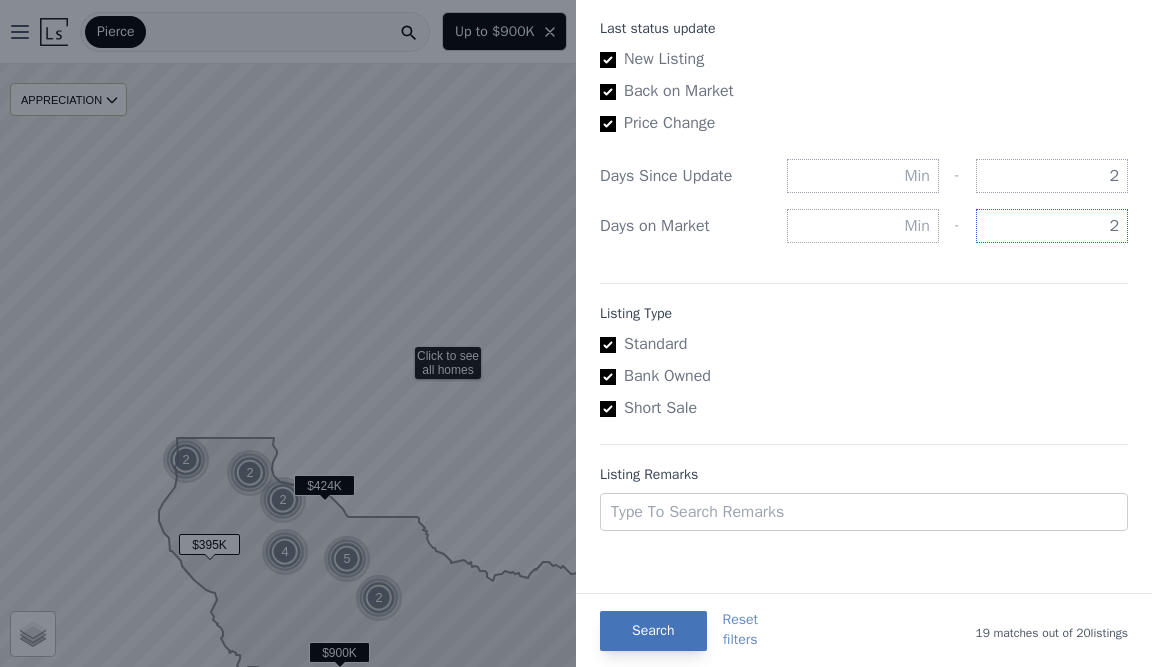 type on "2" 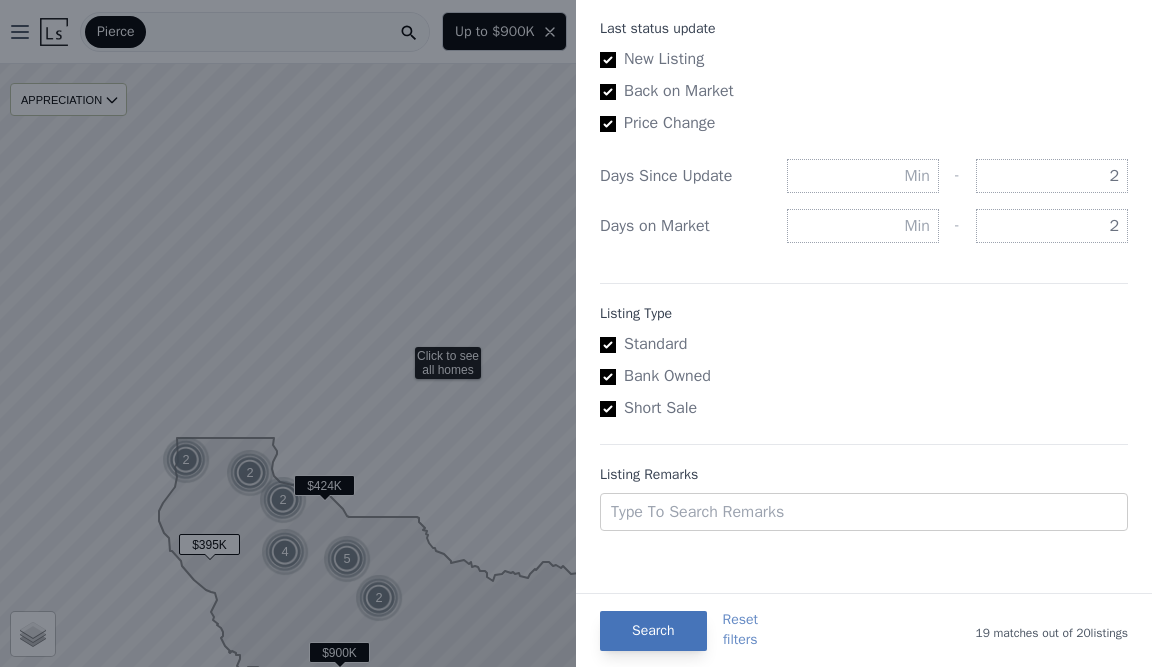 click on "Search" at bounding box center (653, 631) 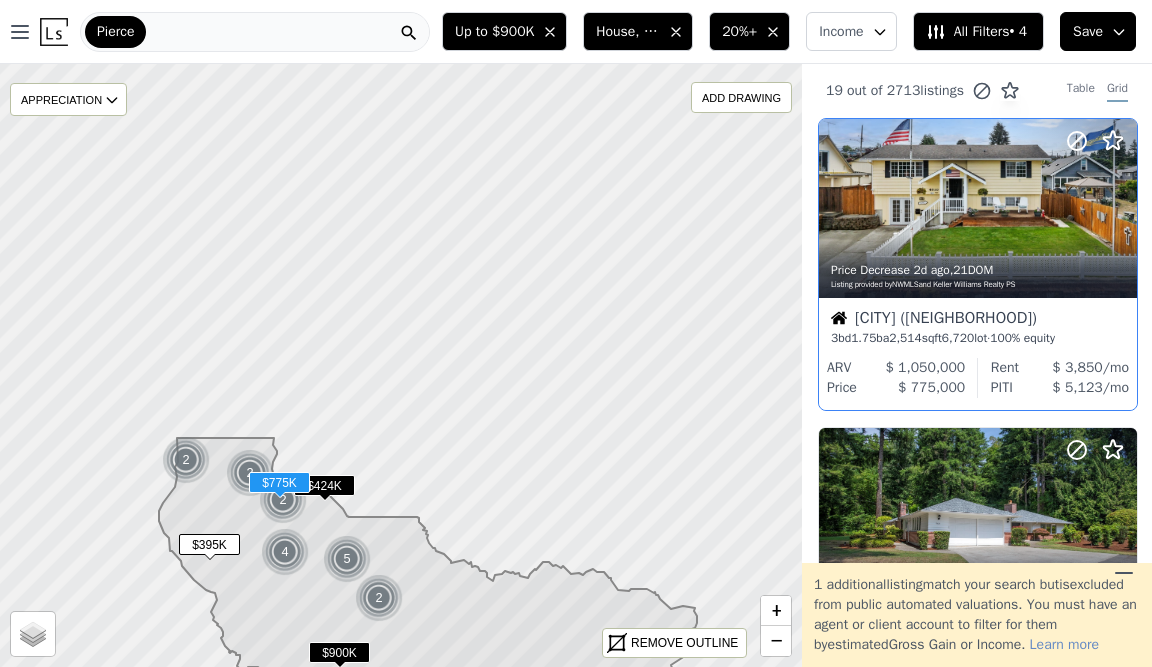 scroll, scrollTop: 0, scrollLeft: 0, axis: both 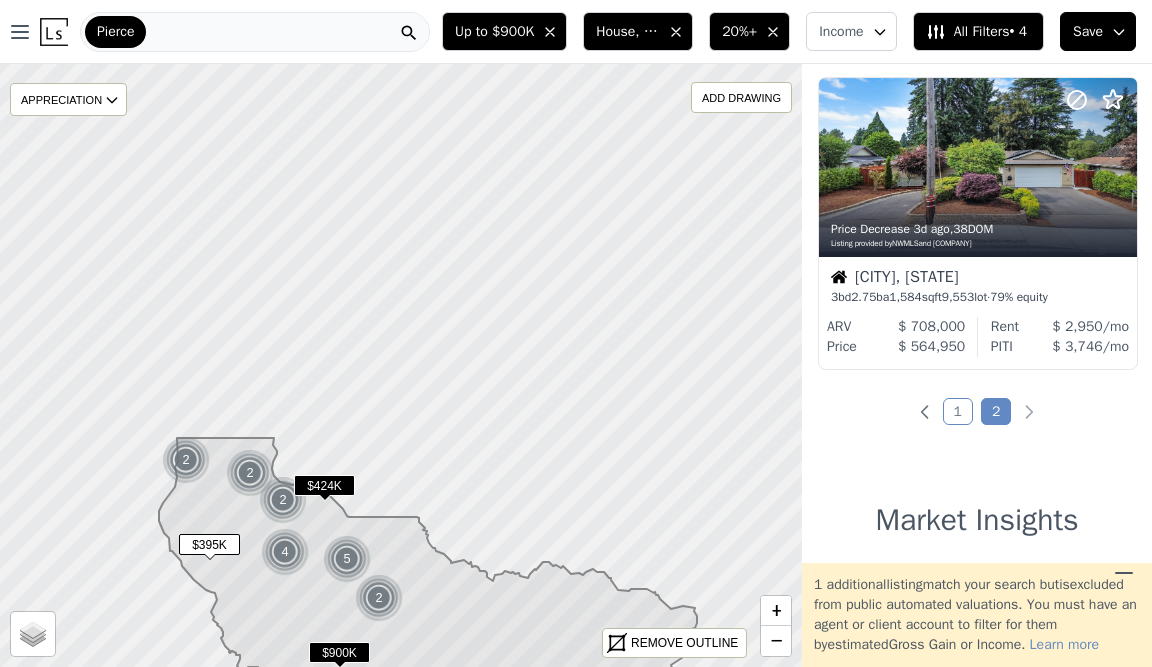 click on "1" at bounding box center (958, 411) 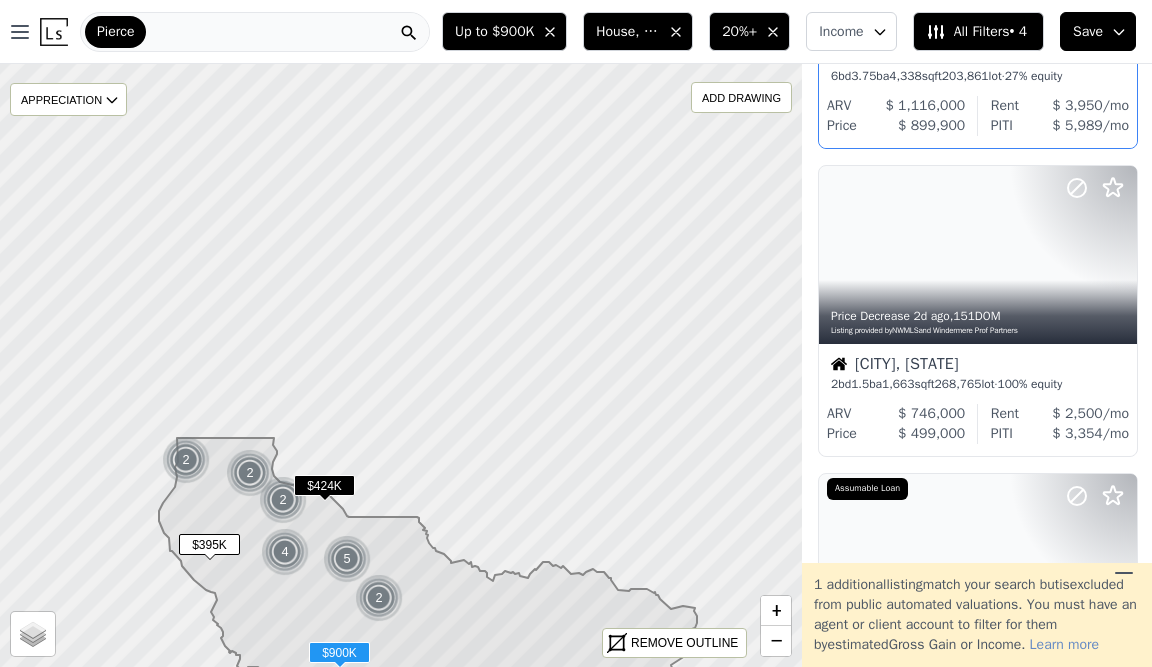 scroll, scrollTop: 1297, scrollLeft: 0, axis: vertical 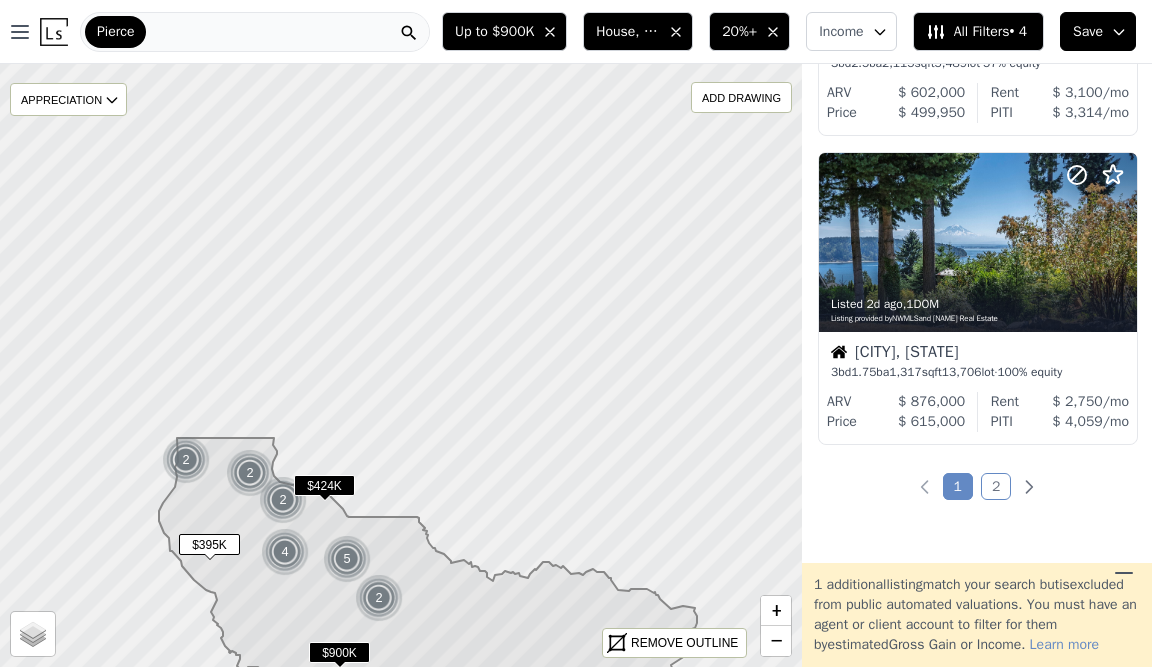 click on "2" at bounding box center [996, 486] 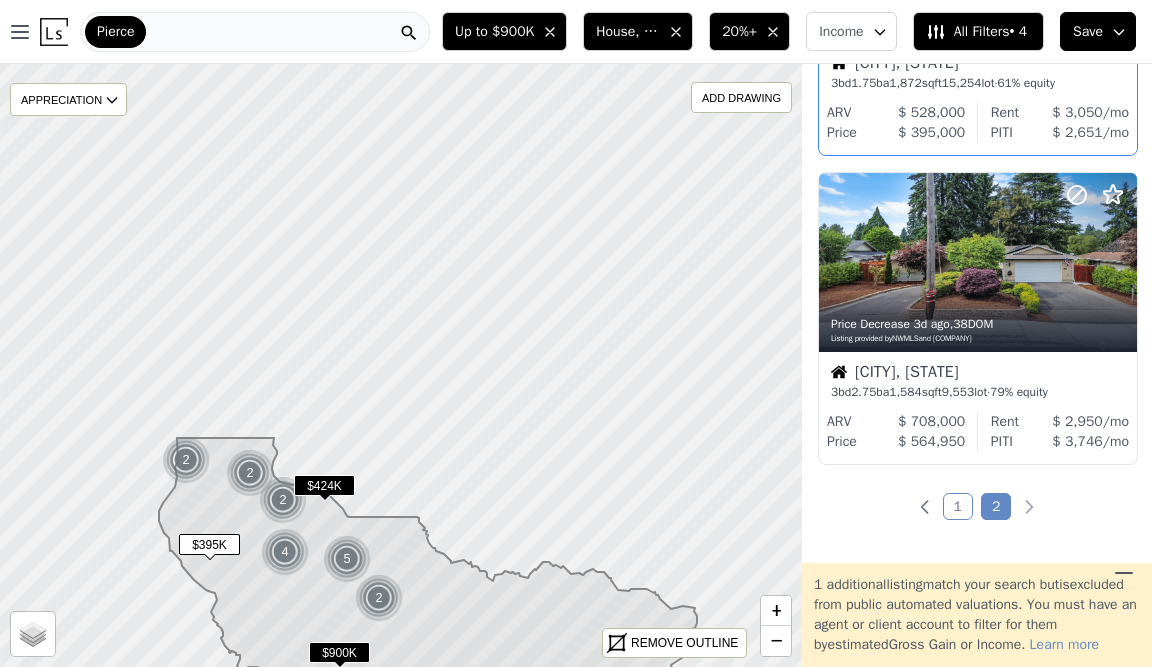 scroll, scrollTop: 1800, scrollLeft: 0, axis: vertical 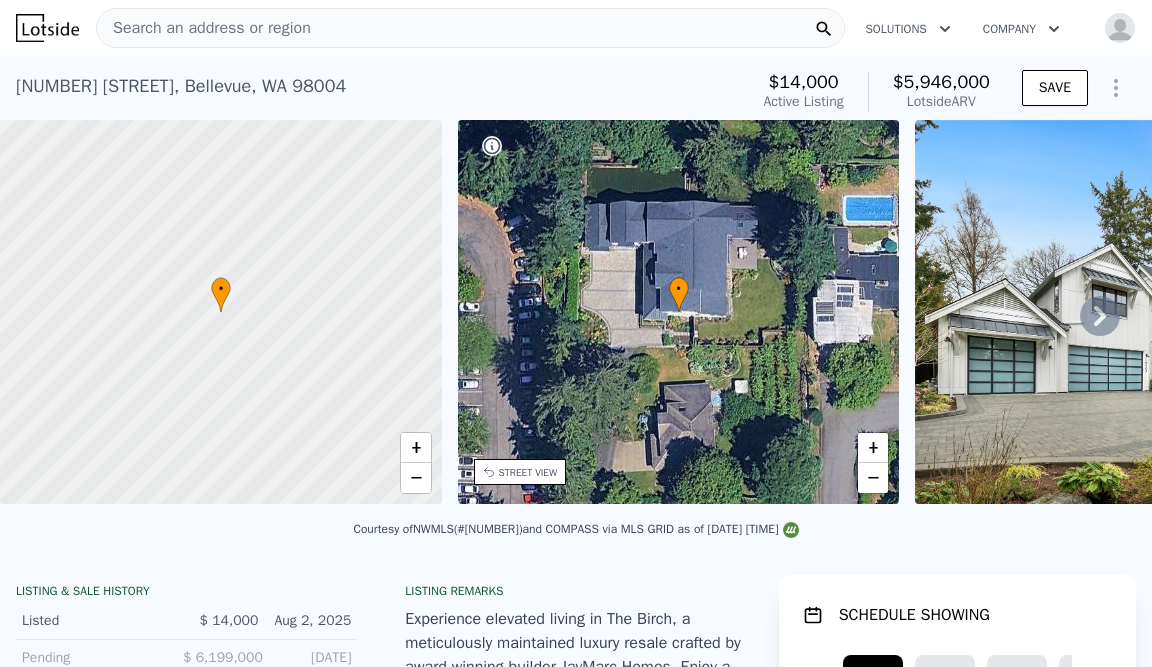 click on "[NUMBER] [STREET] ,   [CITY] ,   [STATE] [POSTAL_CODE] Active at  $[PRICE] (~ARV  $[PRICE] )" at bounding box center (377, 92) 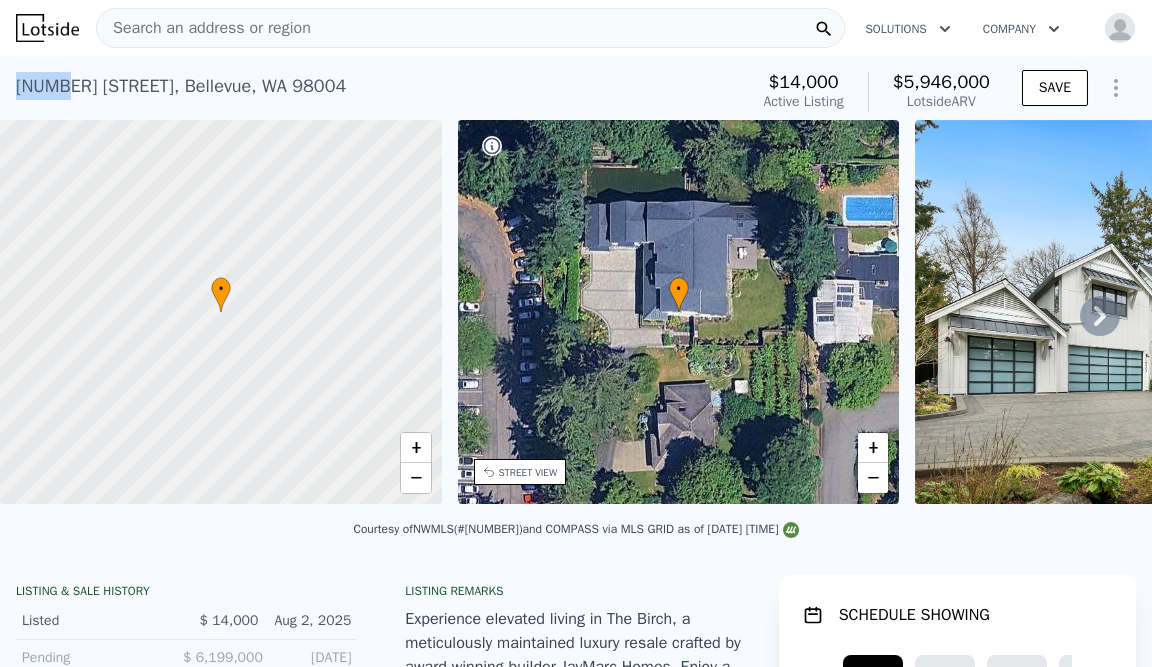 click on "[NUMBER] [STREET] ,   [CITY] ,   [STATE] [POSTAL_CODE] Active at  $[PRICE] (~ARV  $[PRICE] )" at bounding box center [377, 92] 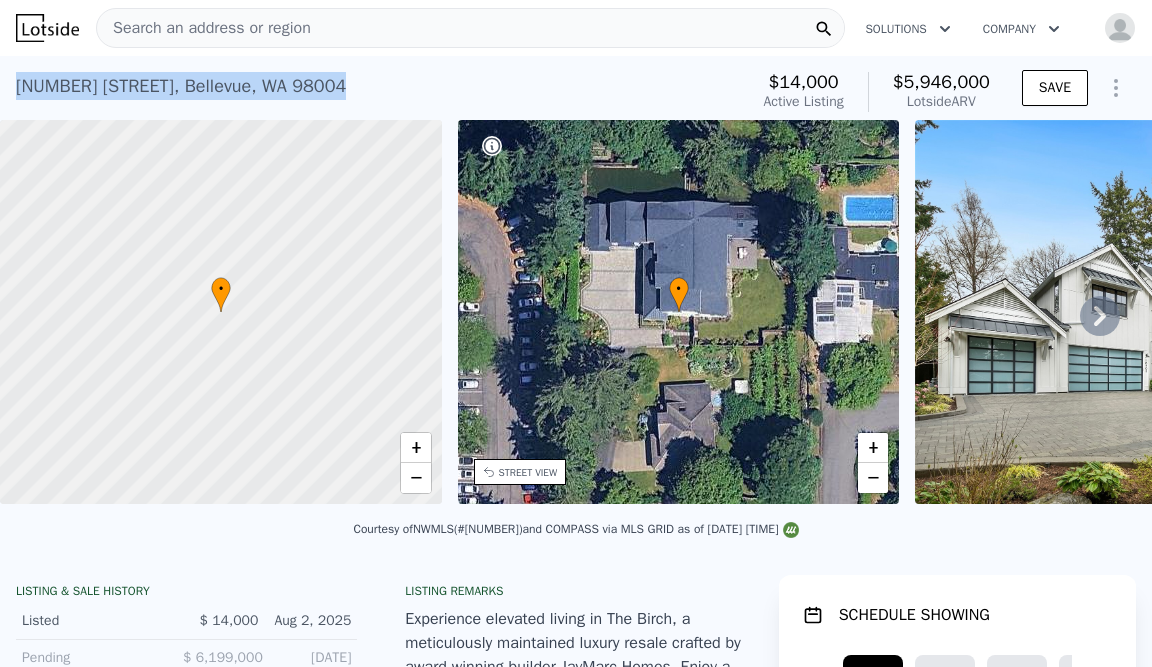 click on "[NUMBER] [STREET] ,   [CITY] ,   [STATE] [POSTAL_CODE] Active at  $[PRICE] (~ARV  $[PRICE] )" at bounding box center (377, 92) 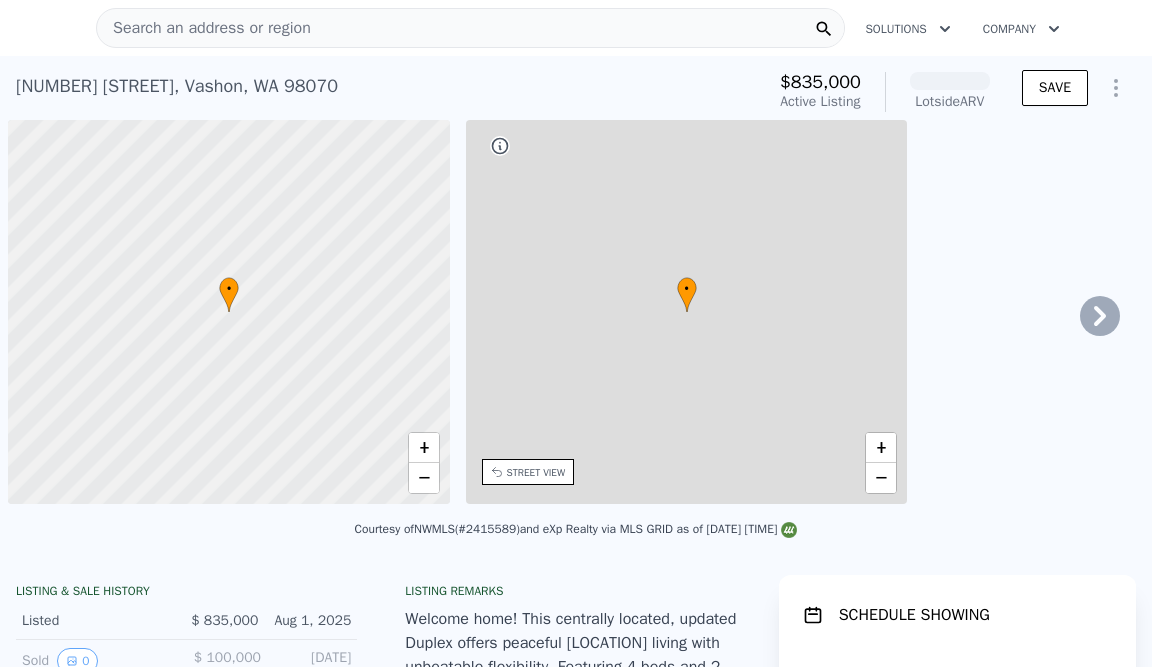 scroll, scrollTop: 0, scrollLeft: 0, axis: both 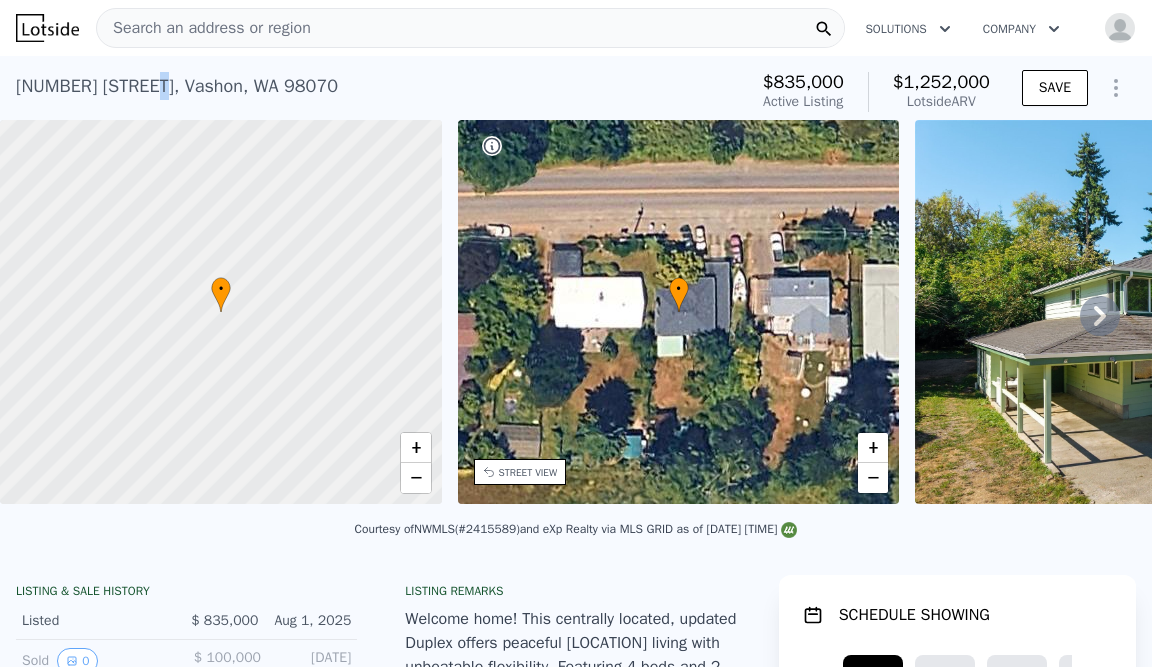 click on "10211 SW Bank Rd ,   Vashon ,   WA   98070" at bounding box center [177, 86] 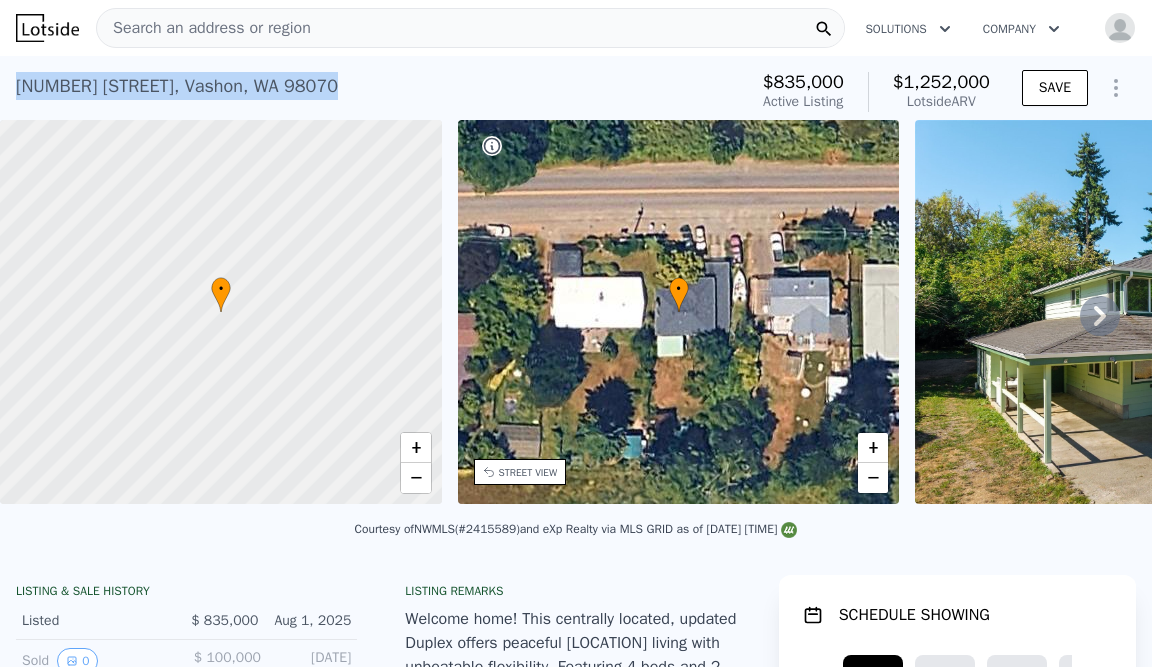 click on "10211 SW Bank Rd ,   Vashon ,   WA   98070" at bounding box center [177, 86] 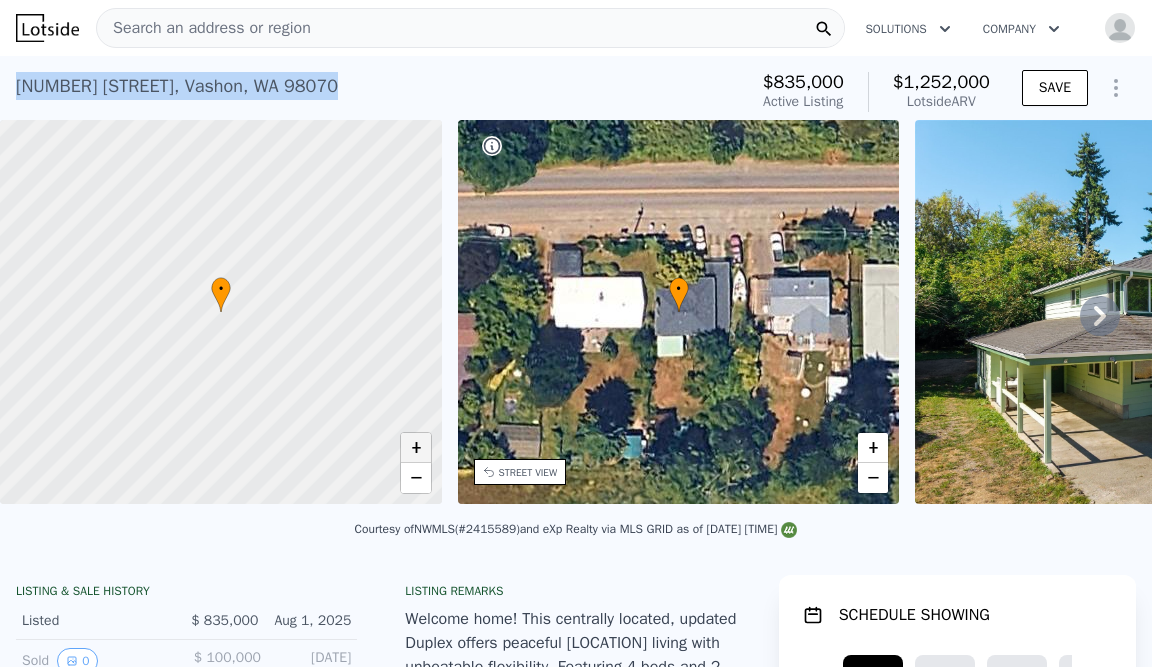 click on "+" at bounding box center [416, 448] 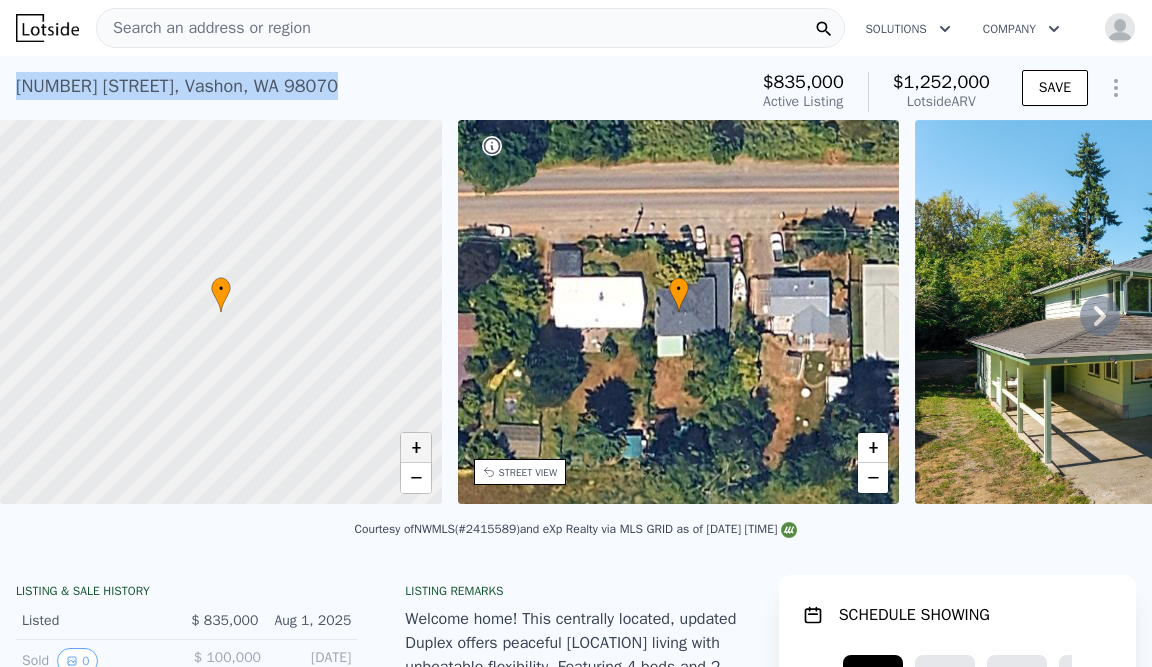 click on "+" at bounding box center (416, 448) 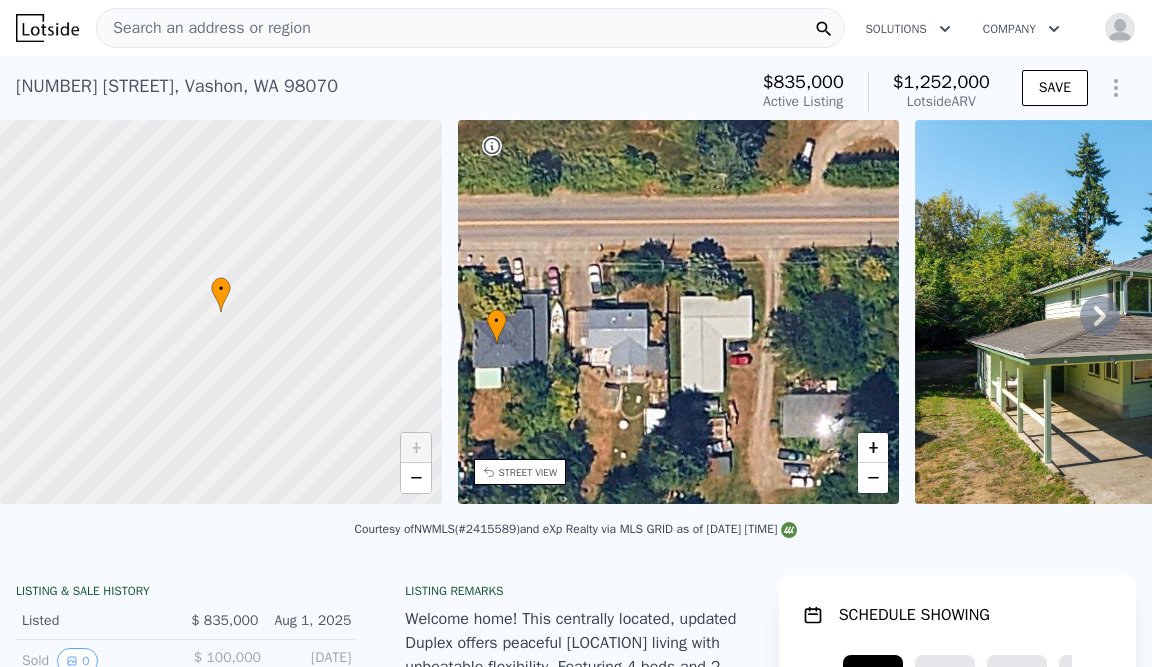 drag, startPoint x: 686, startPoint y: 290, endPoint x: 501, endPoint y: 320, distance: 187.41664 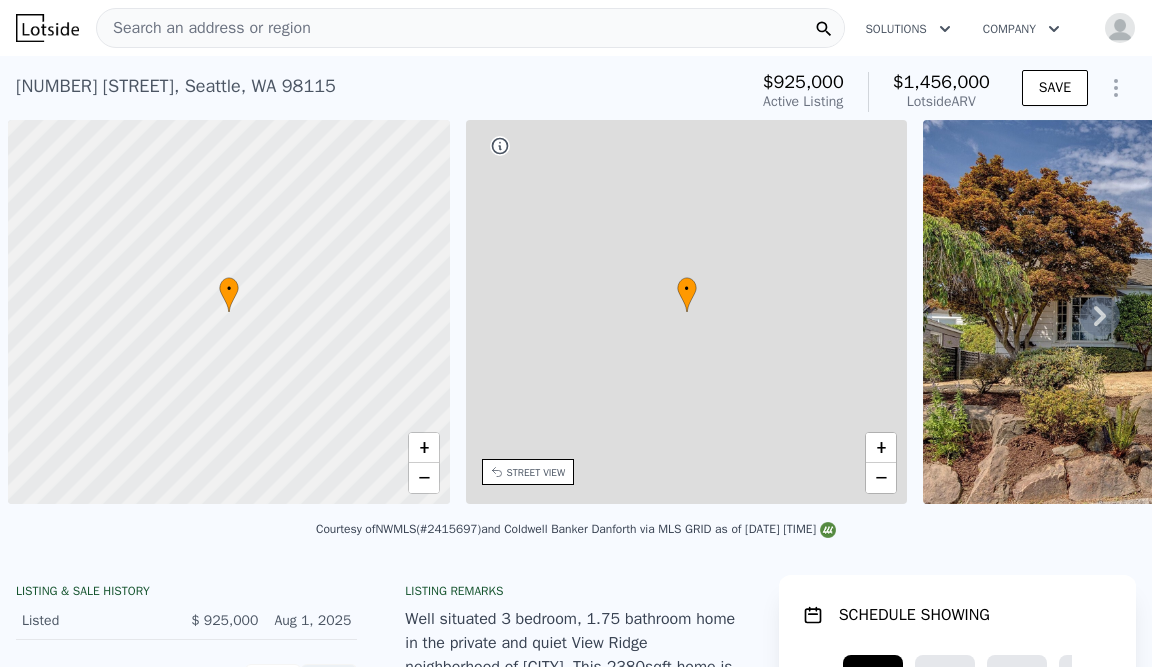 scroll, scrollTop: 0, scrollLeft: 0, axis: both 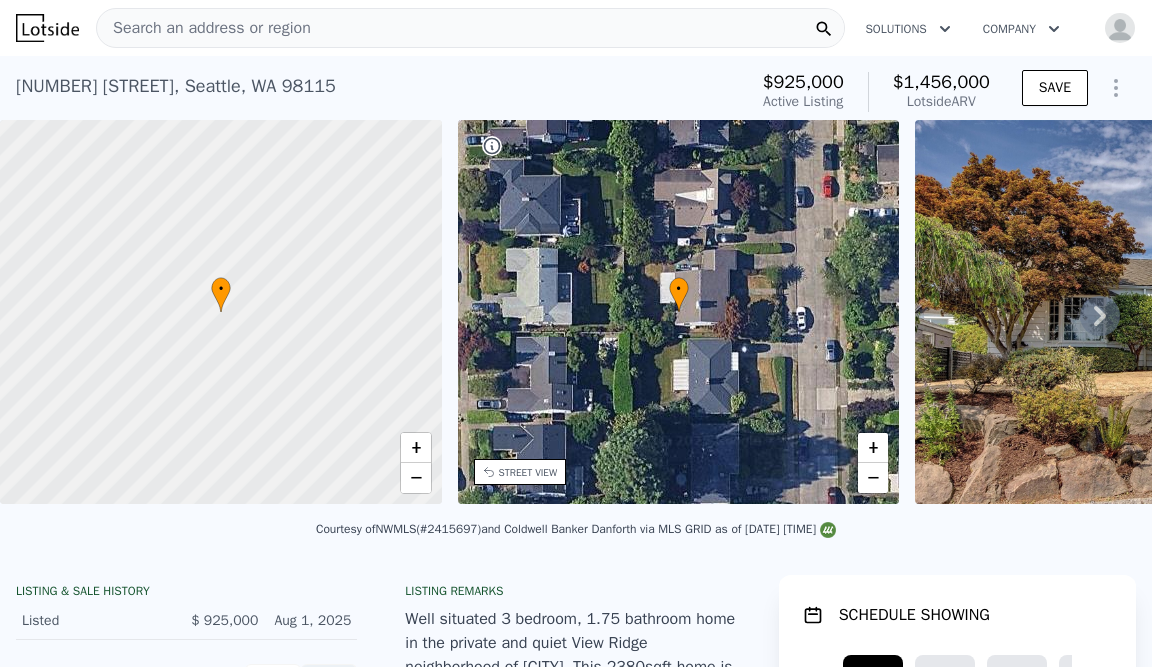 click on "[NUMBER] [STREET] ,   [CITY] ,   [STATE]   [POSTAL_CODE]" at bounding box center [176, 86] 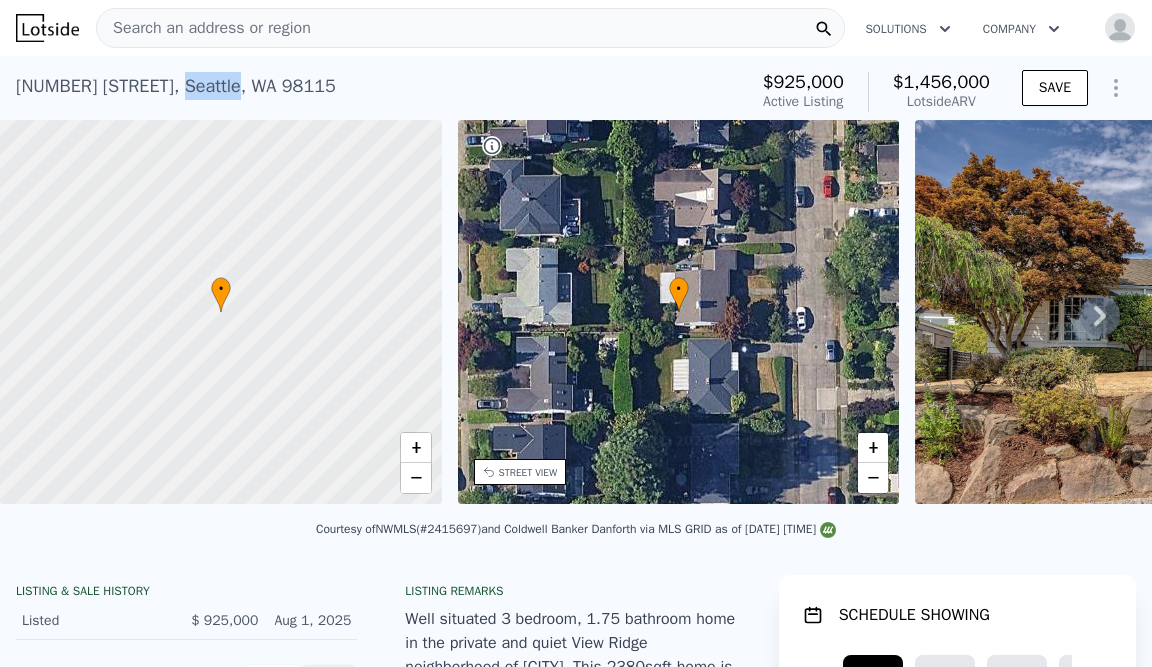 click on "[NUMBER] [STREET] ,   [CITY] ,   [STATE]   [POSTAL_CODE]" at bounding box center (176, 86) 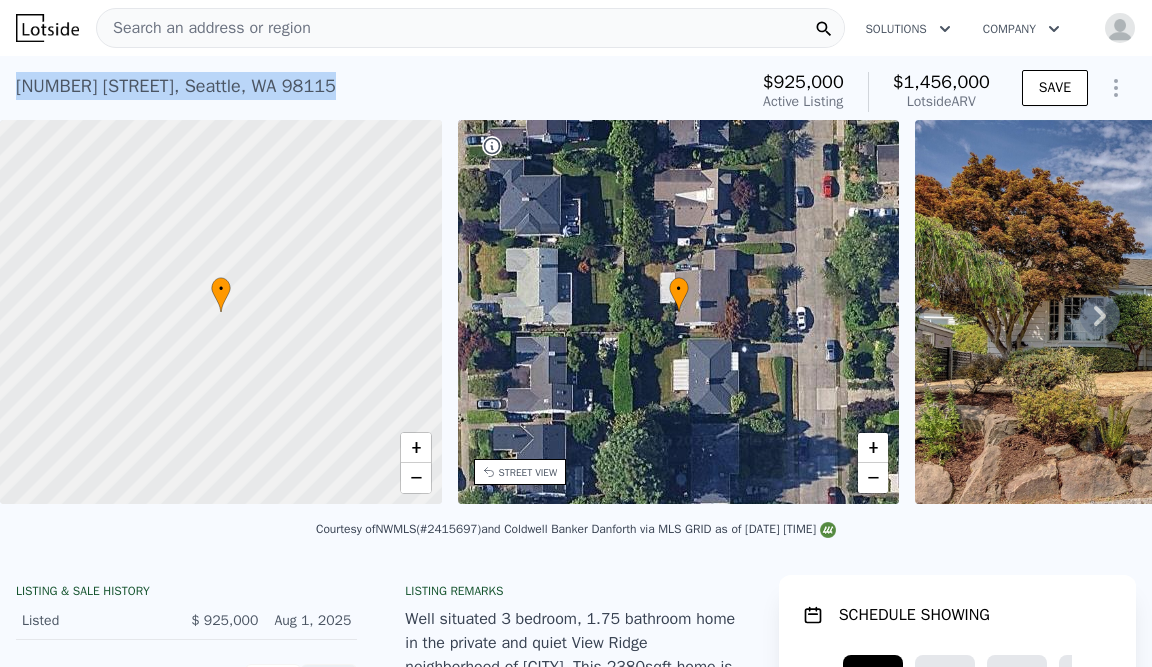 click on "[NUMBER] [STREET] ,   [CITY] ,   [STATE]   [POSTAL_CODE]" at bounding box center [176, 86] 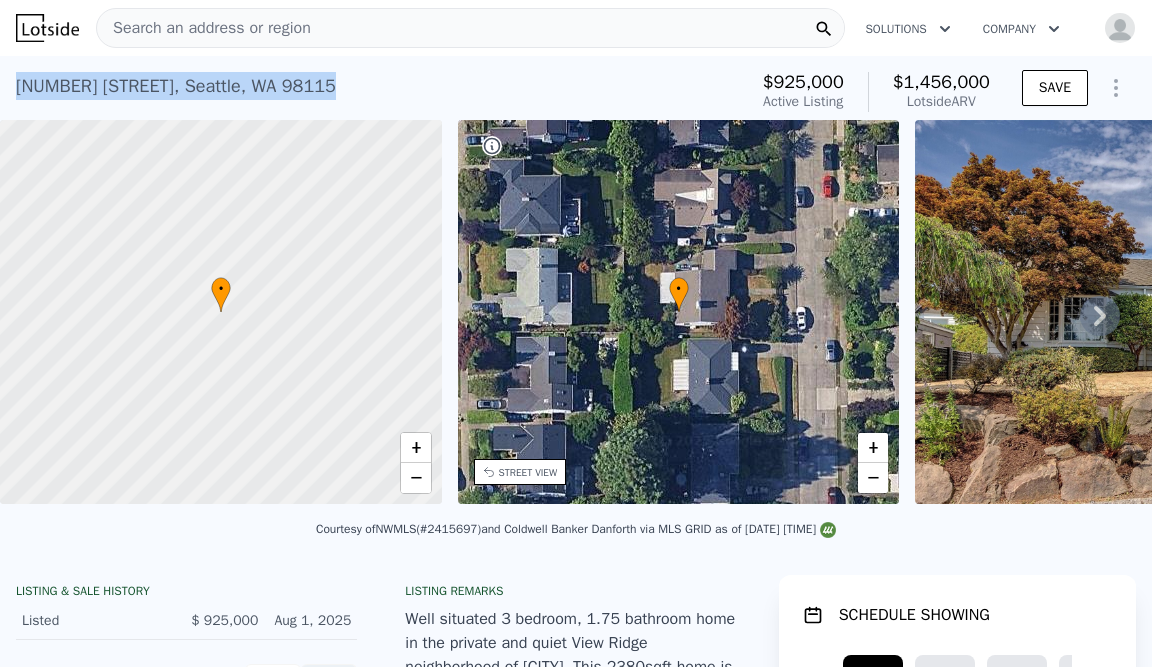 copy on "[NUMBER] [STREET] ,   [CITY] ,   [STATE]   [POSTAL_CODE] Active at  $[PRICE] (~ARV  $[PRICE] )" 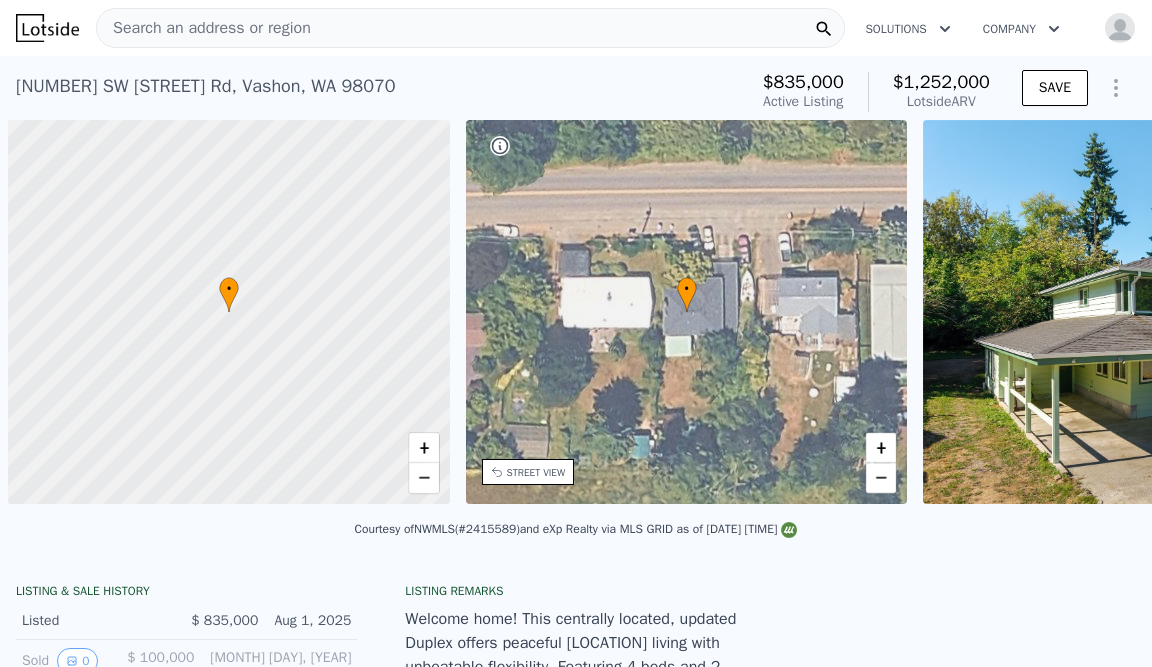 scroll, scrollTop: 0, scrollLeft: 0, axis: both 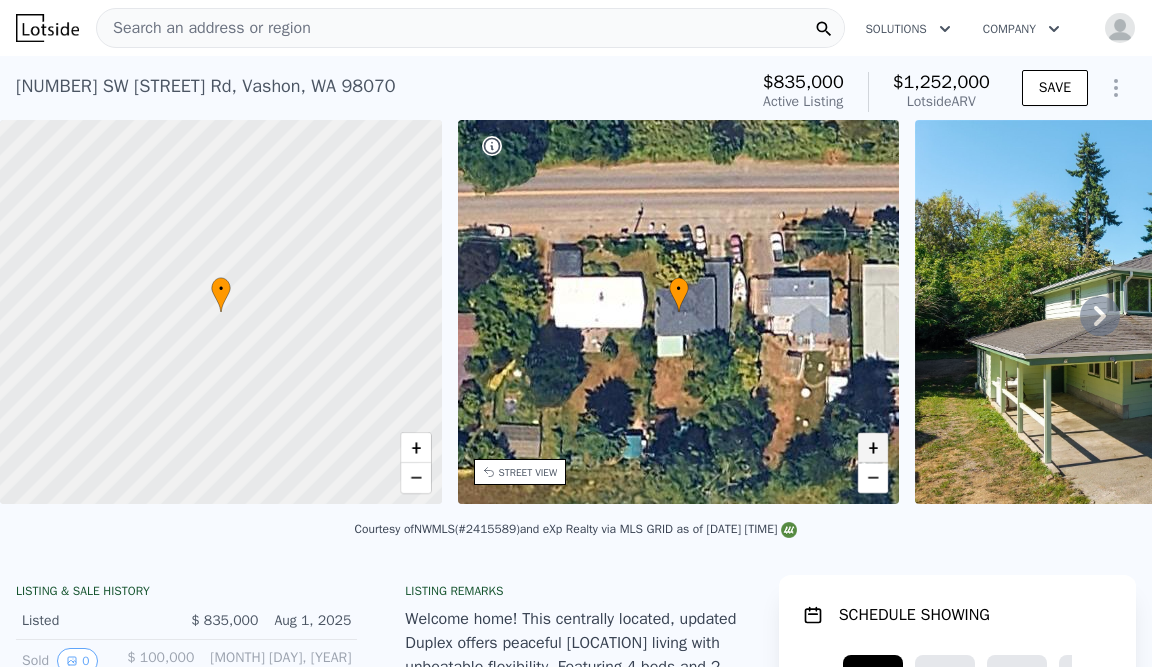 click on "+" at bounding box center (873, 448) 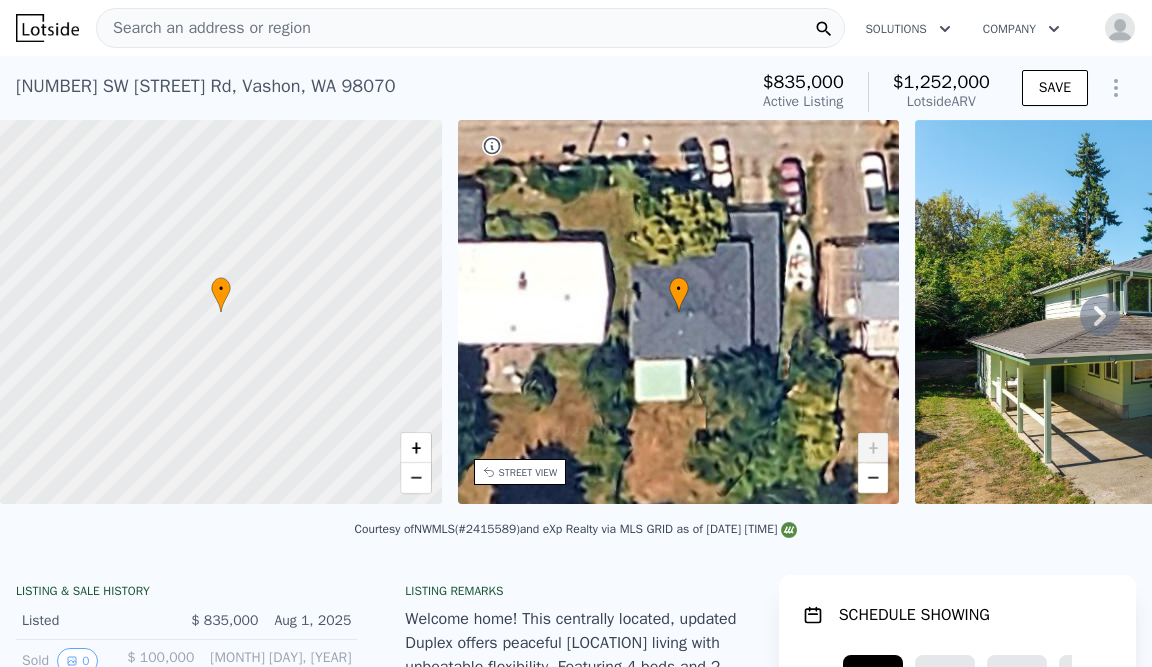 click on "+" at bounding box center (873, 448) 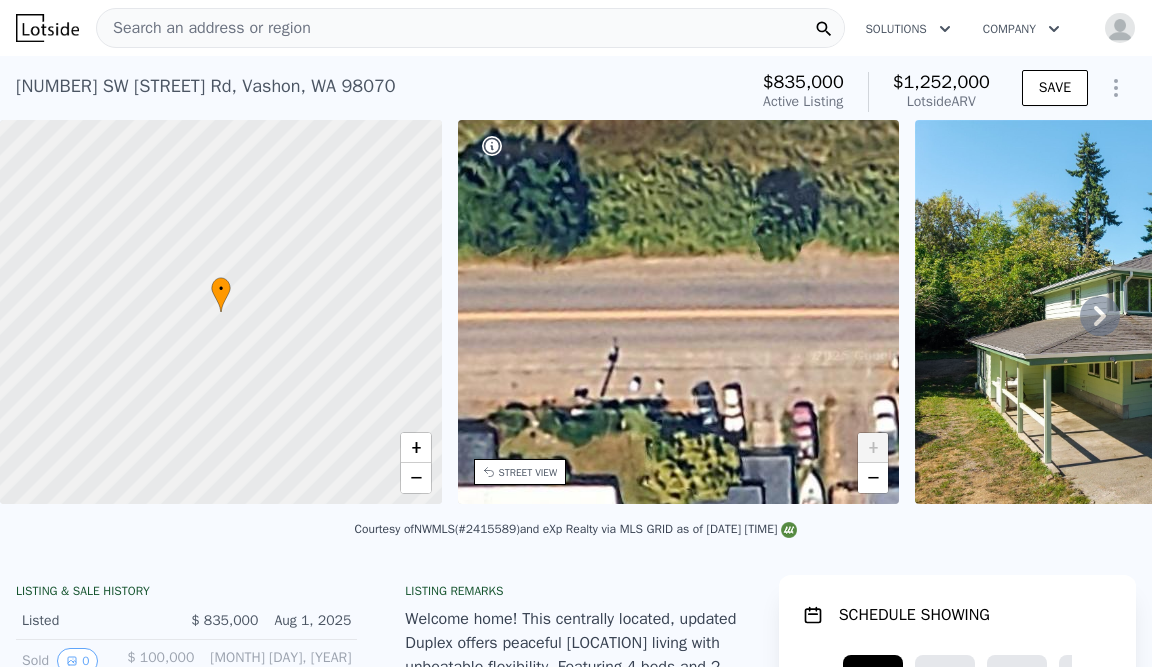 drag, startPoint x: 761, startPoint y: 242, endPoint x: 773, endPoint y: 486, distance: 244.2949 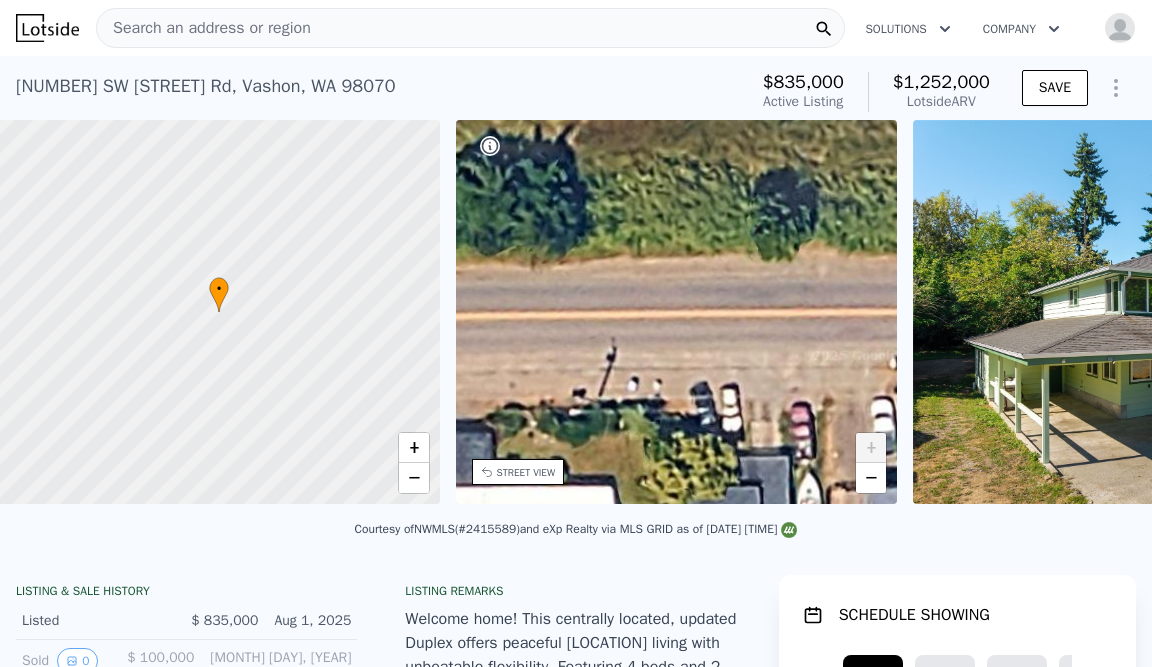 scroll, scrollTop: 0, scrollLeft: 8, axis: horizontal 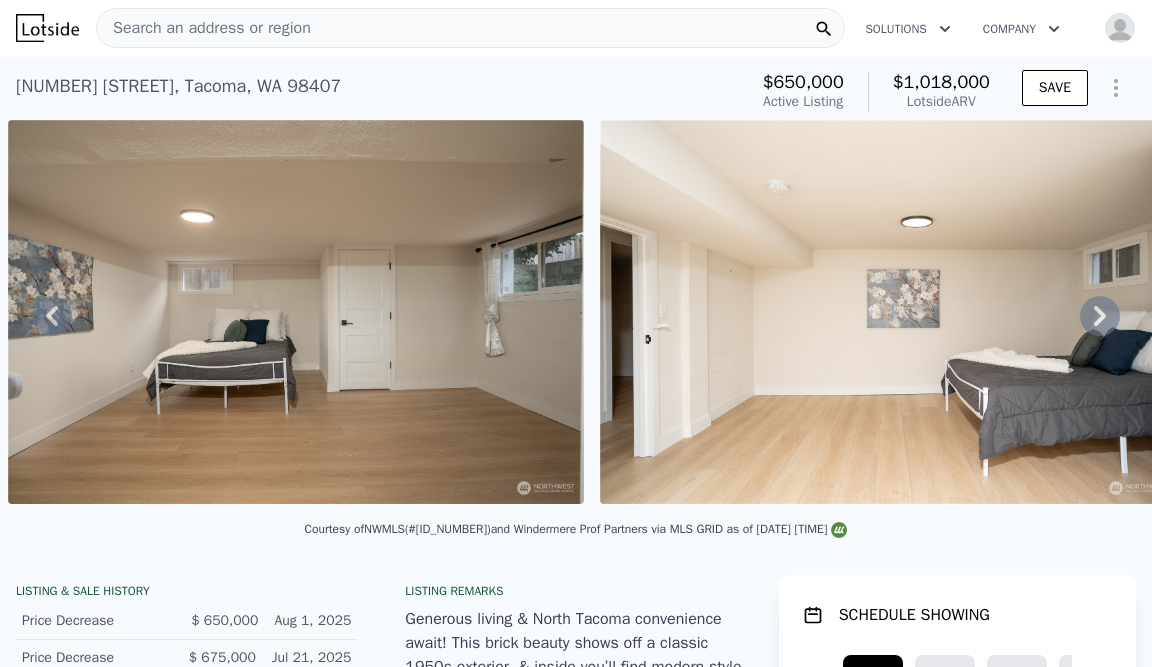 click on "[NUMBER] [STREET] , [CITY] , [STATE] [POSTAL_CODE] Active at $650k (~ARV $1.018m )" at bounding box center [377, 92] 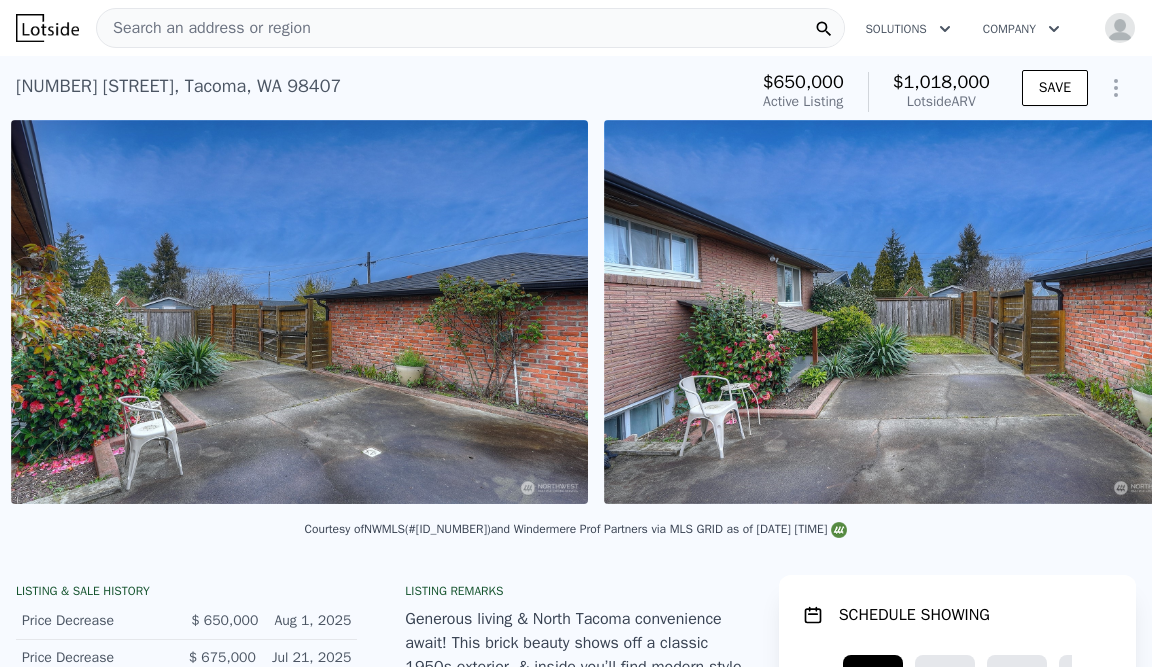 scroll, scrollTop: 0, scrollLeft: 19865, axis: horizontal 